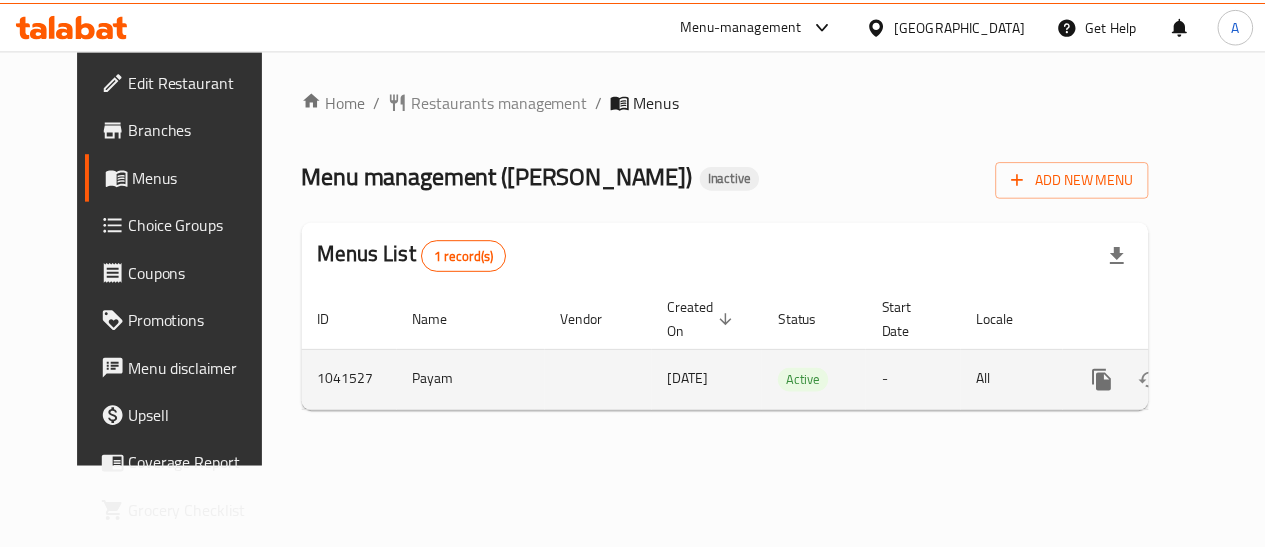 scroll, scrollTop: 0, scrollLeft: 0, axis: both 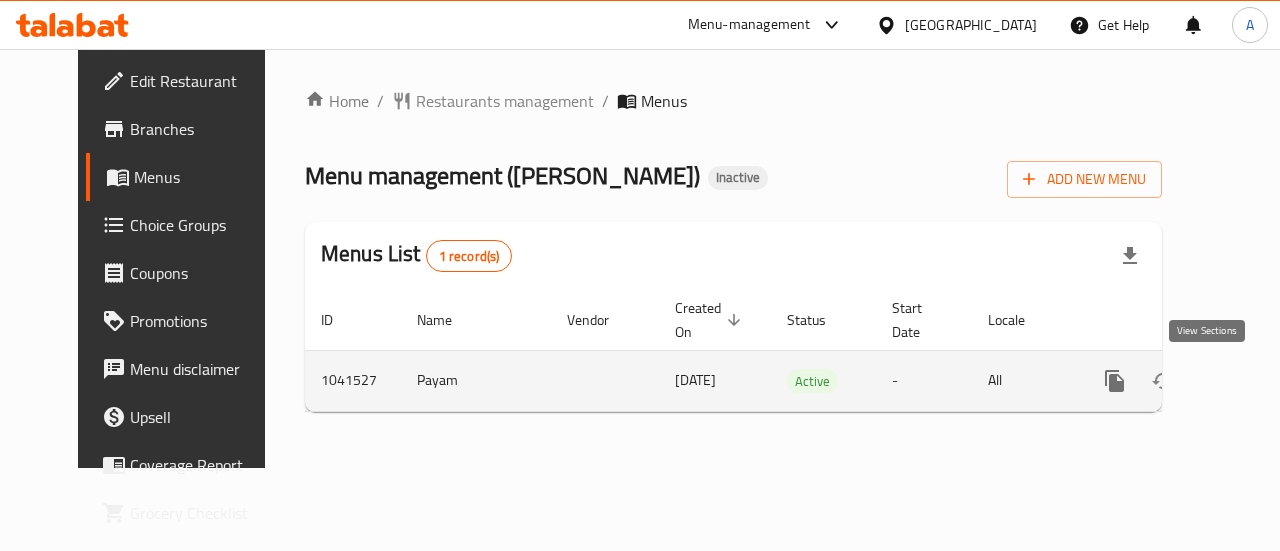 click 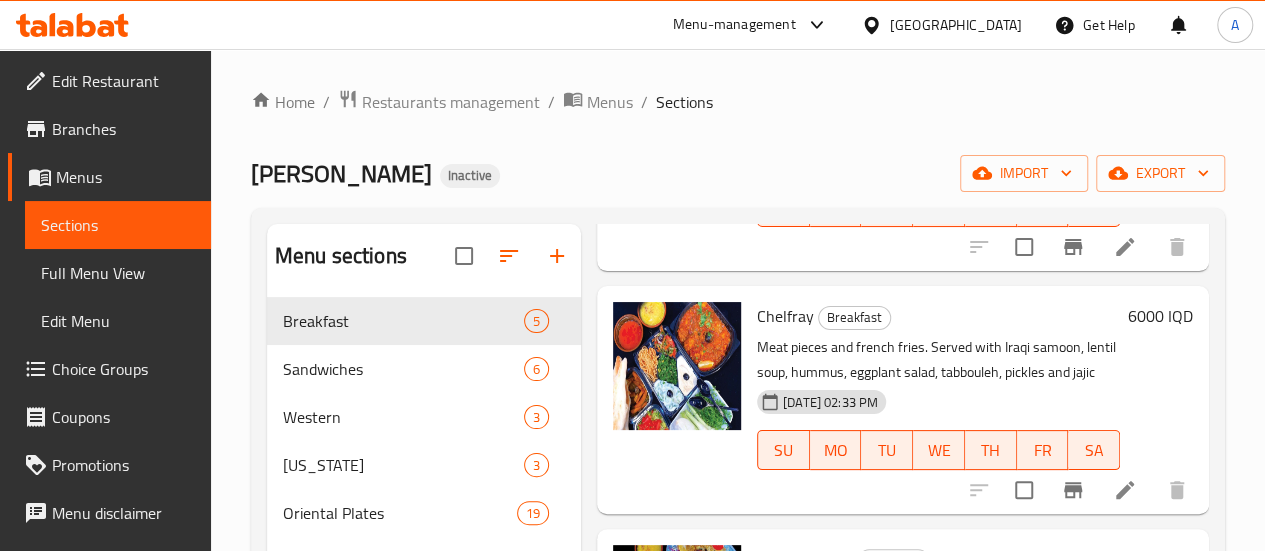 scroll, scrollTop: 746, scrollLeft: 0, axis: vertical 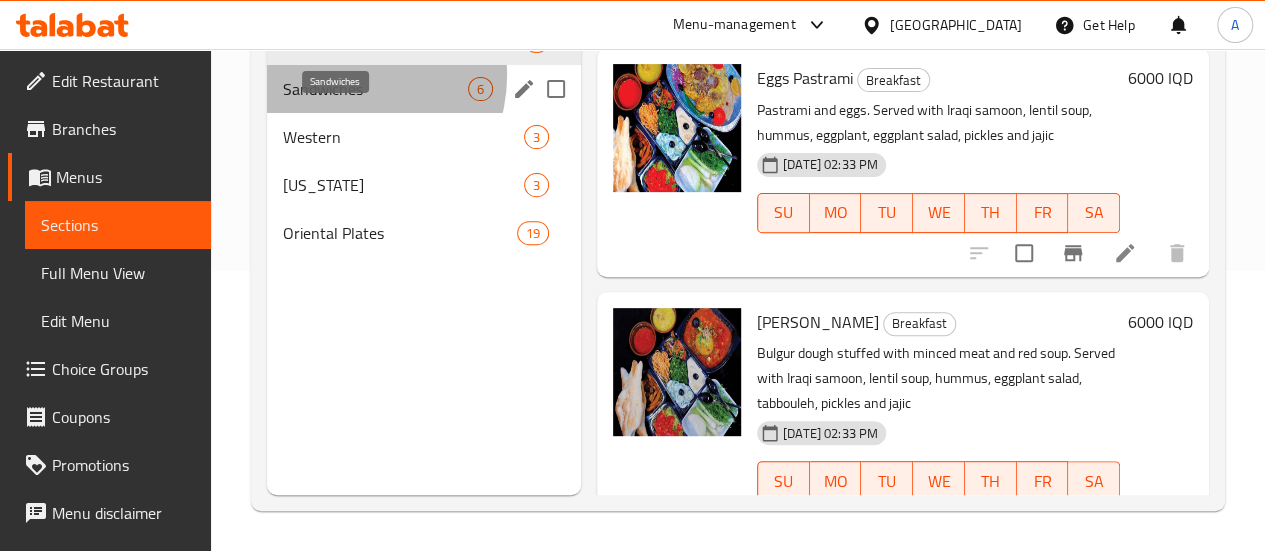 click on "Sandwiches" at bounding box center [375, 89] 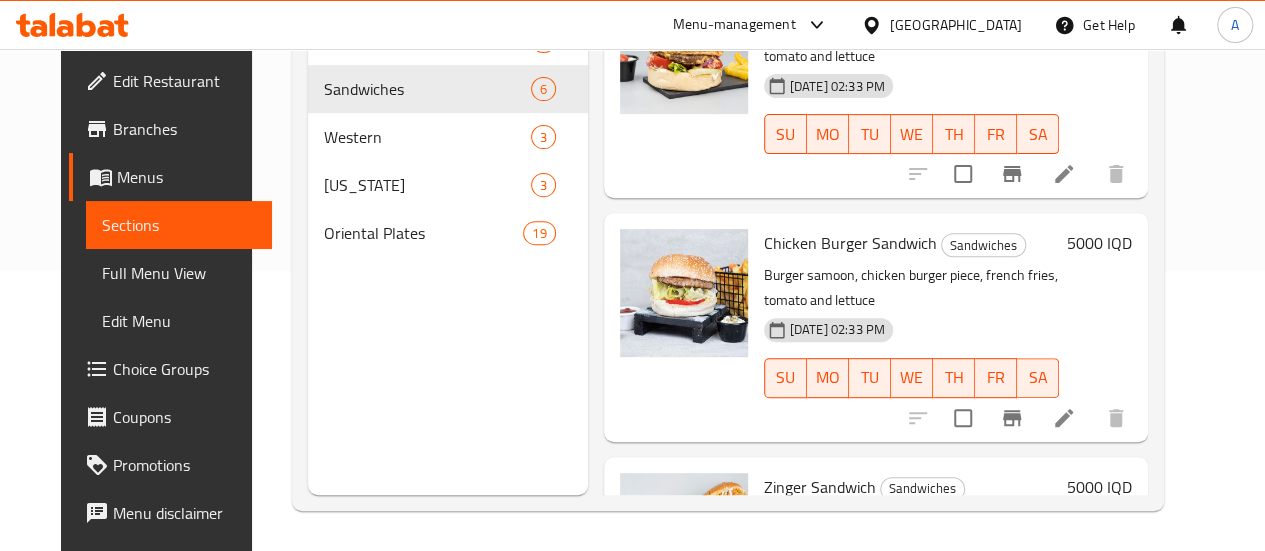 scroll, scrollTop: 0, scrollLeft: 0, axis: both 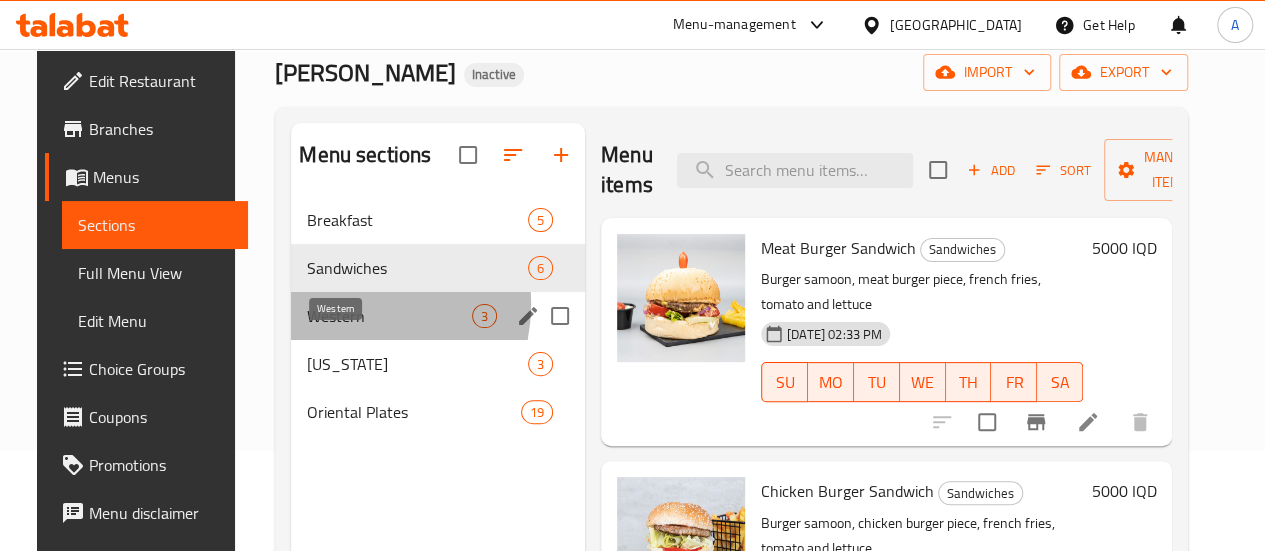 click on "Western" at bounding box center [389, 316] 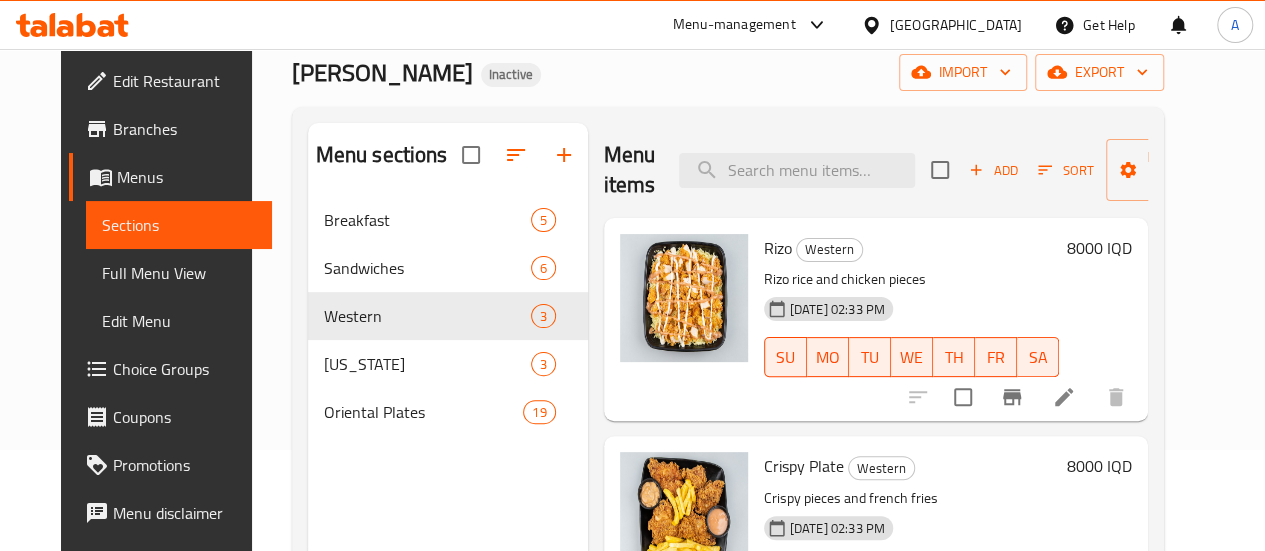 scroll, scrollTop: 184, scrollLeft: 0, axis: vertical 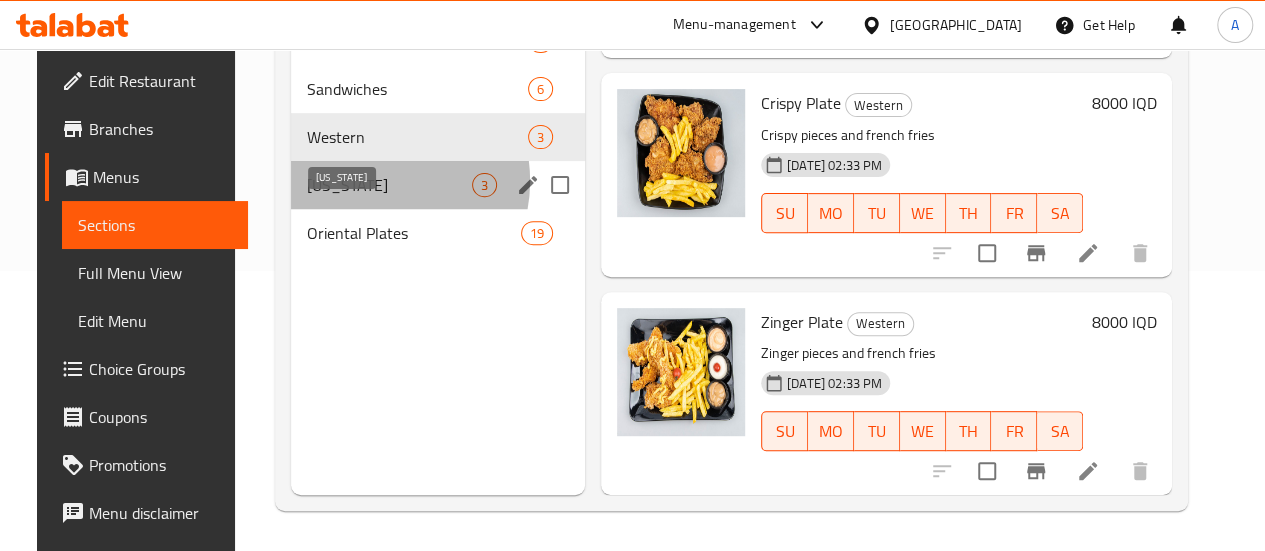 click on "[US_STATE]" at bounding box center [389, 185] 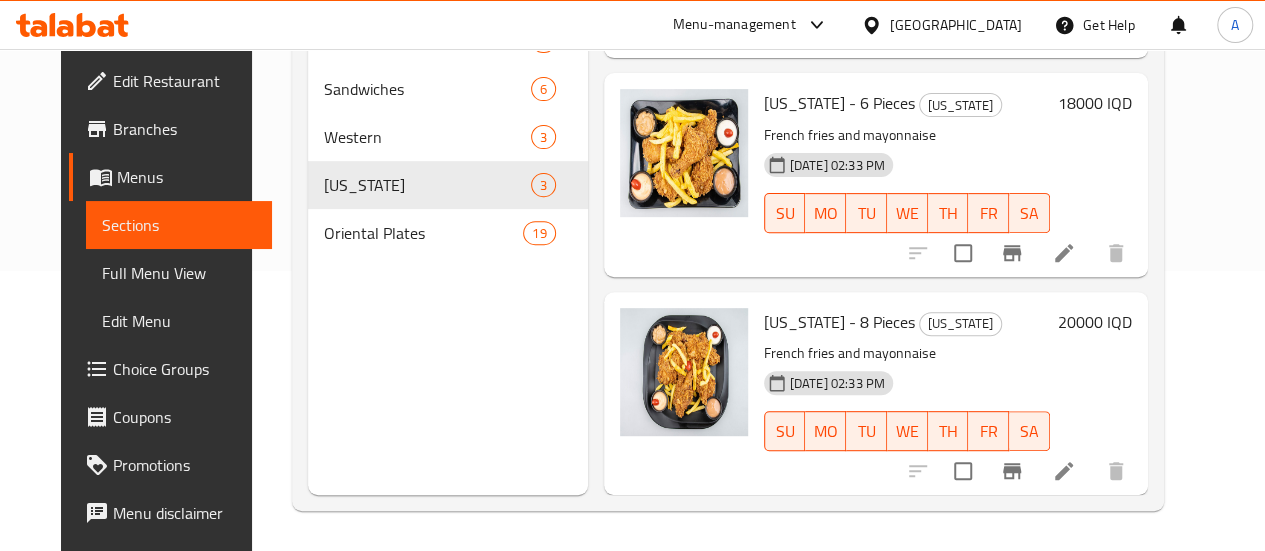 scroll, scrollTop: 0, scrollLeft: 0, axis: both 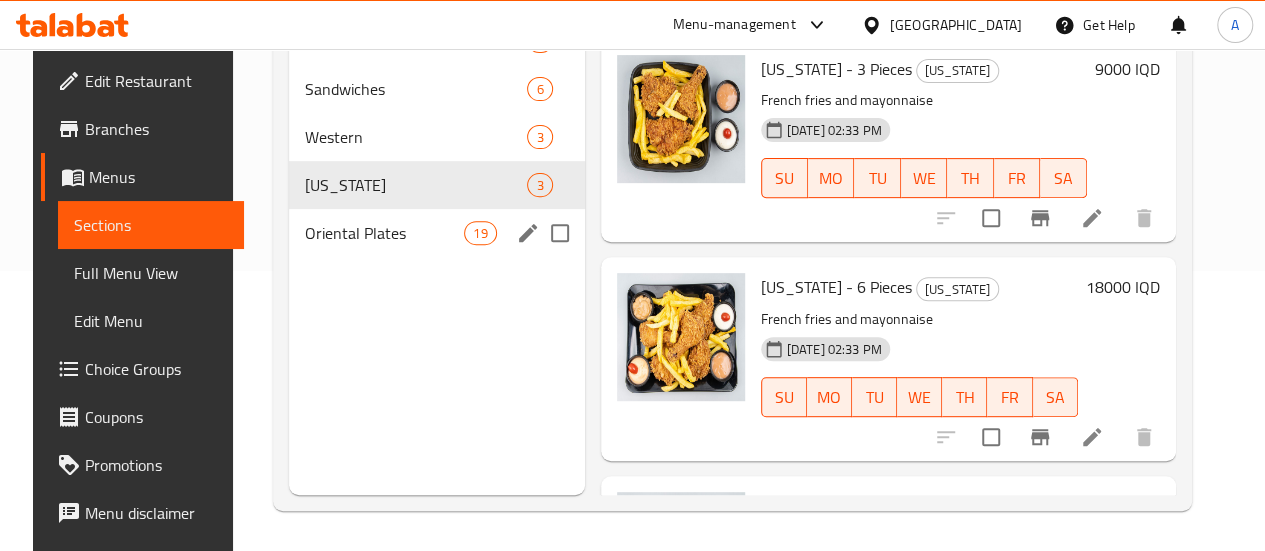 click on "Oriental Plates" at bounding box center [384, 233] 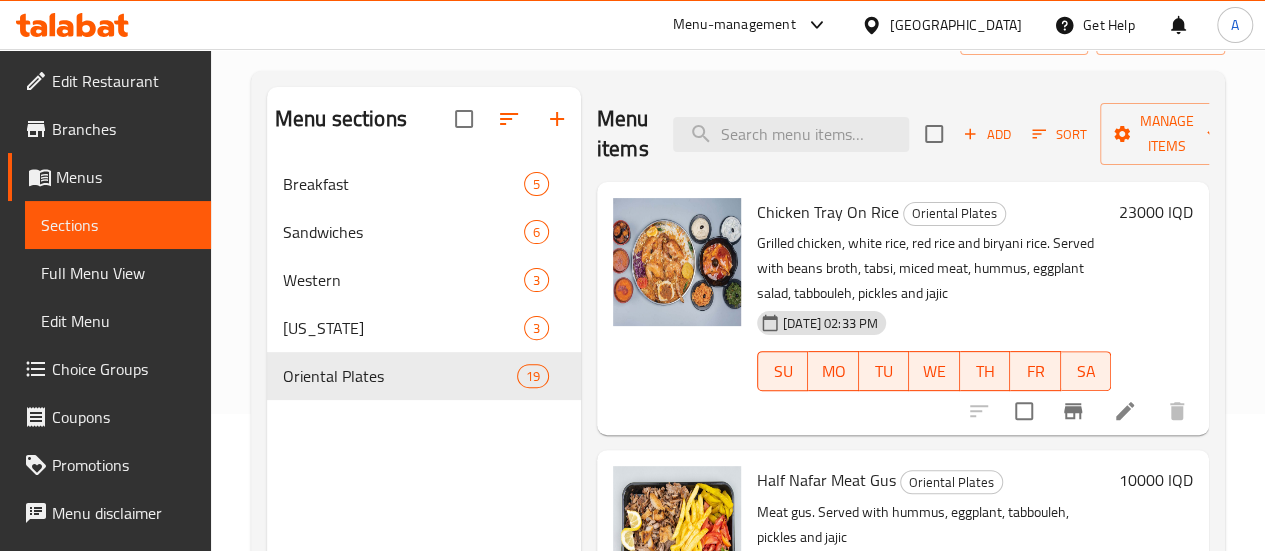 scroll, scrollTop: 136, scrollLeft: 0, axis: vertical 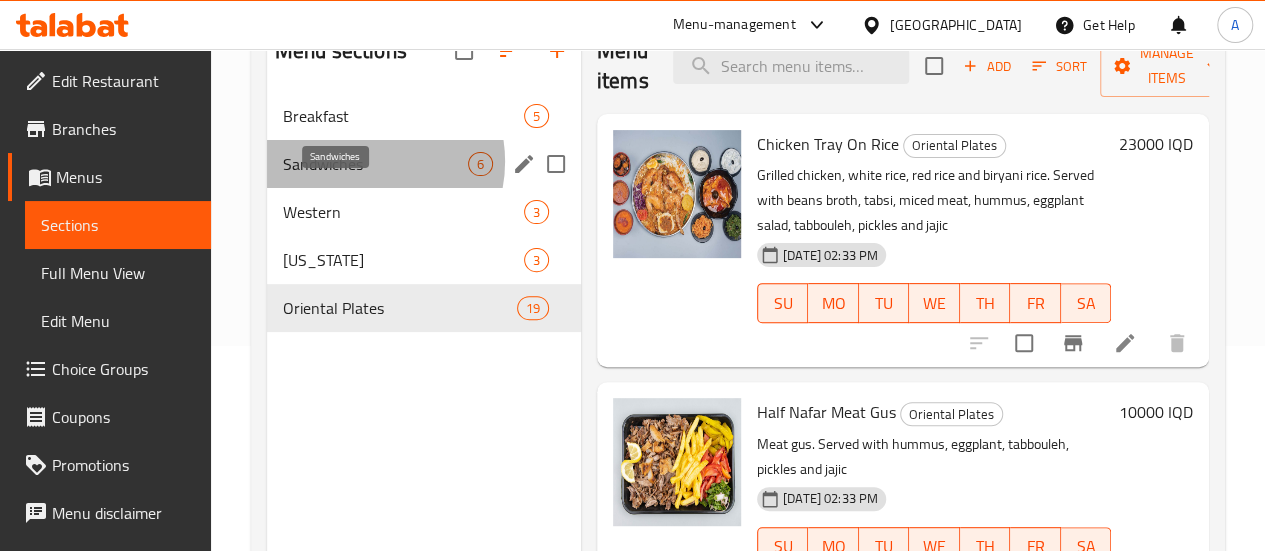 click on "Sandwiches" at bounding box center [375, 164] 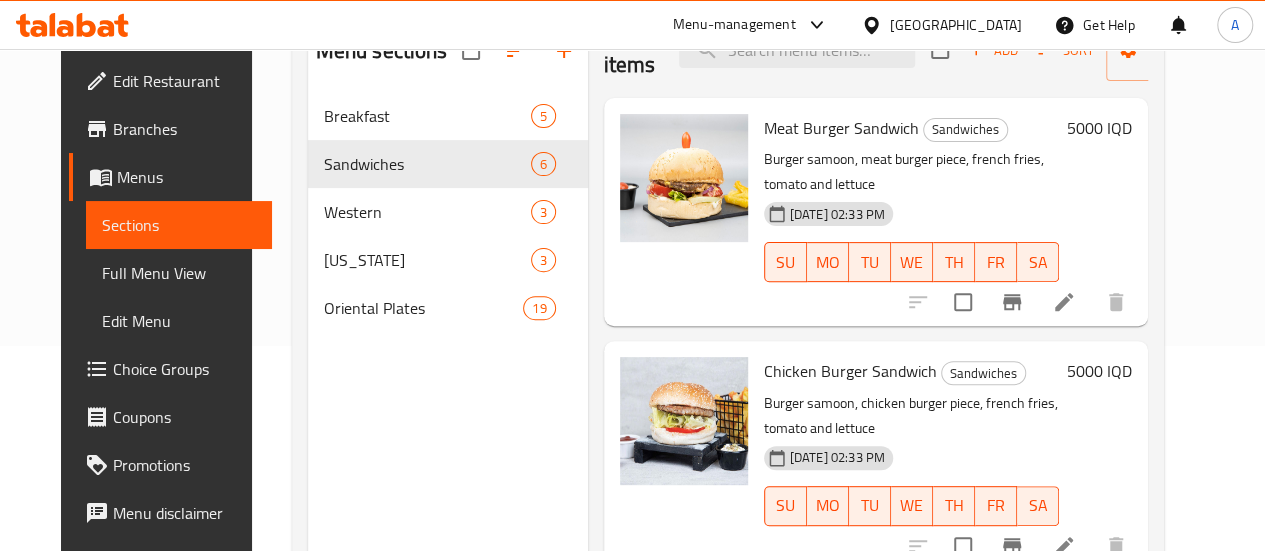 scroll, scrollTop: 21, scrollLeft: 0, axis: vertical 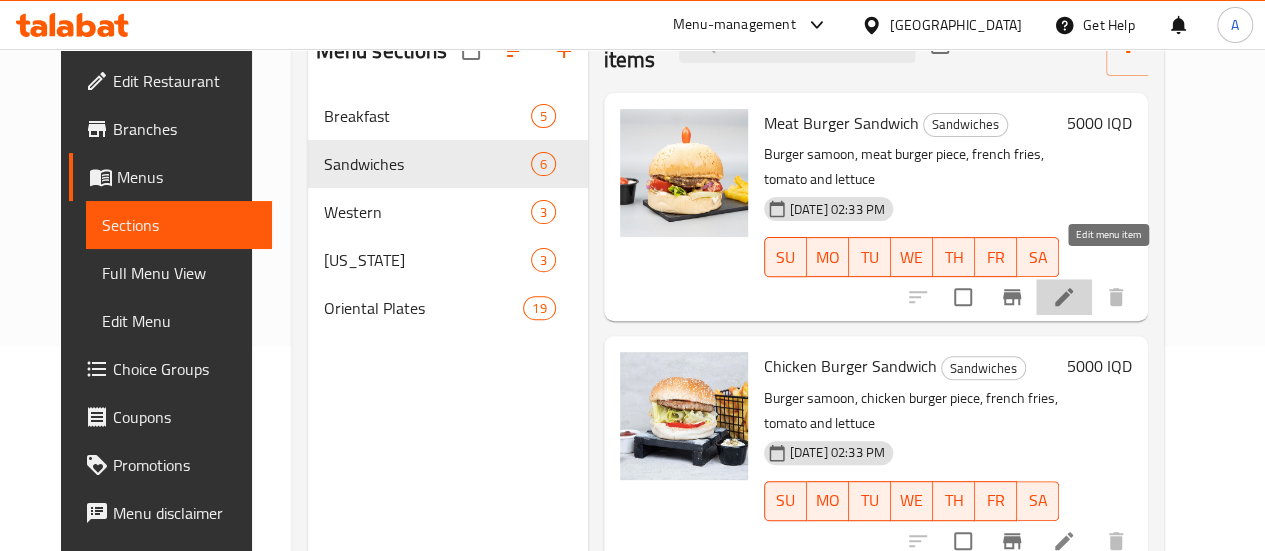 click 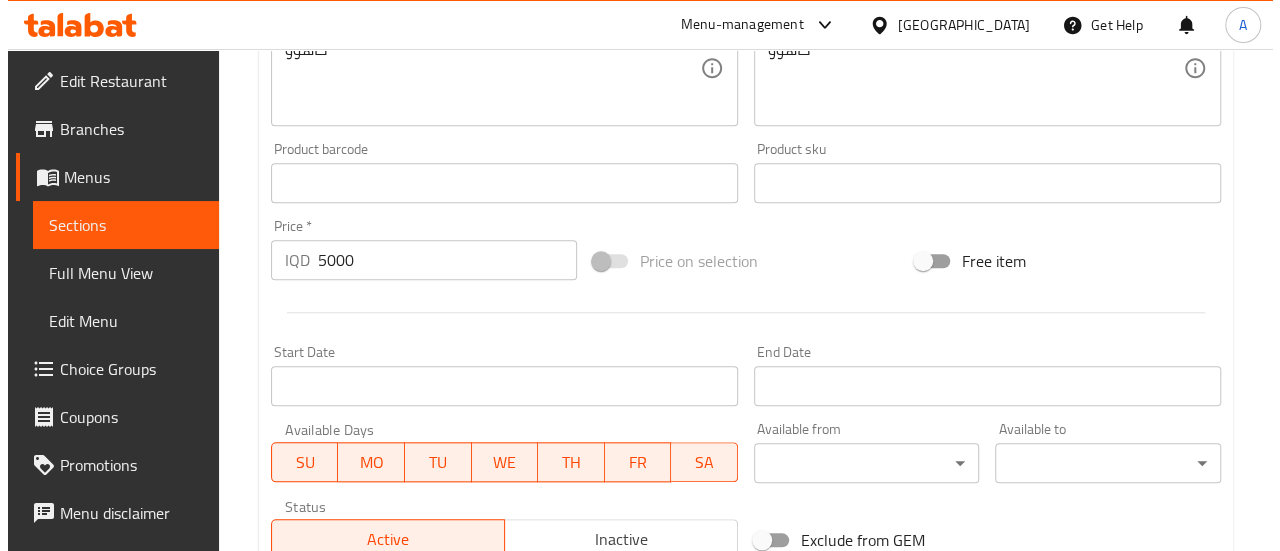 scroll, scrollTop: 1105, scrollLeft: 0, axis: vertical 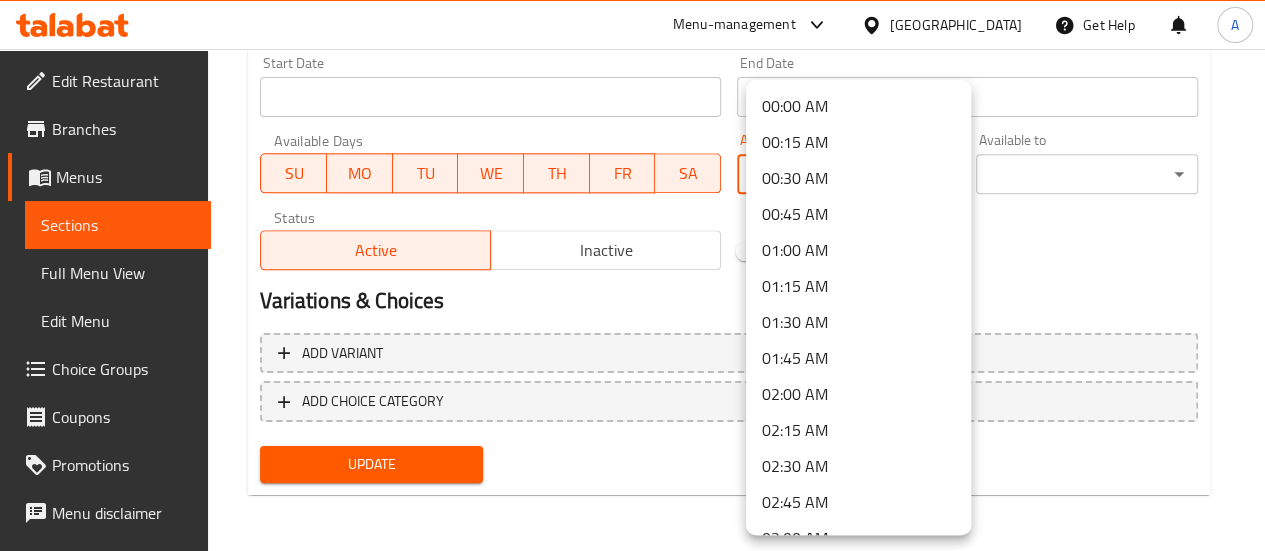 click on "​ Menu-management [GEOGRAPHIC_DATA] Get Help A   Edit Restaurant   Branches   Menus   Sections   Full Menu View   Edit Menu   Choice Groups   Coupons   Promotions   Menu disclaimer   Upsell   Coverage Report   Grocery Checklist  Version:    1.0.0  Get support on:    Support.OpsPlatform Home / Restaurants management / Menus / Sections / item / update Sandwiches  section Update Meat Burger Sandwich Change Image Size: 1200 x 800 px / Image formats: jpg, png / 5MB Max. Item name (En) Meat Burger Sandwich Item name (En) Item name ([GEOGRAPHIC_DATA]) سندويتش برجر لحم Item name (Ar) Item name (KuSo) سەندویچی بەرگری گۆشت Item name (KuSo) Item name (KuBa) سەندویچی بەرگری گۆشت Item name (KuBa) Description (En) Burger samoon, meat burger piece, french fries, tomato and lettuce Description (En) Description (Ar) صمون برجر، قطعة برجر لحم، بطاطا مقلية، طماطم و خس Description (Ar) Description (KuSo) Description (KuSo) Description (KuBa) Description (KuBa) Price" at bounding box center [632, -805] 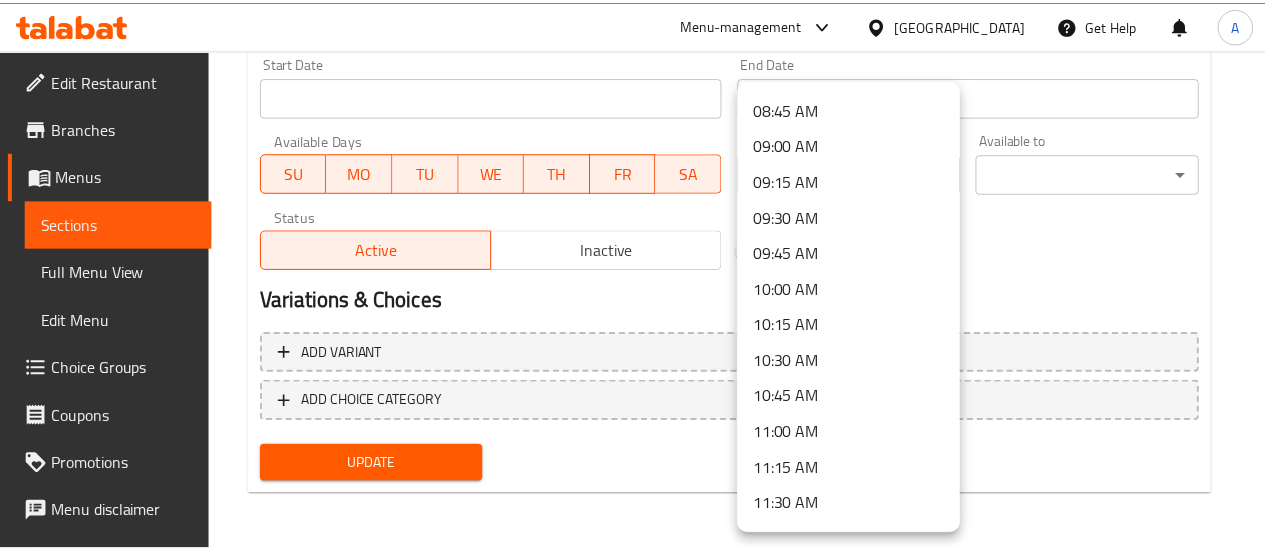 scroll, scrollTop: 1303, scrollLeft: 0, axis: vertical 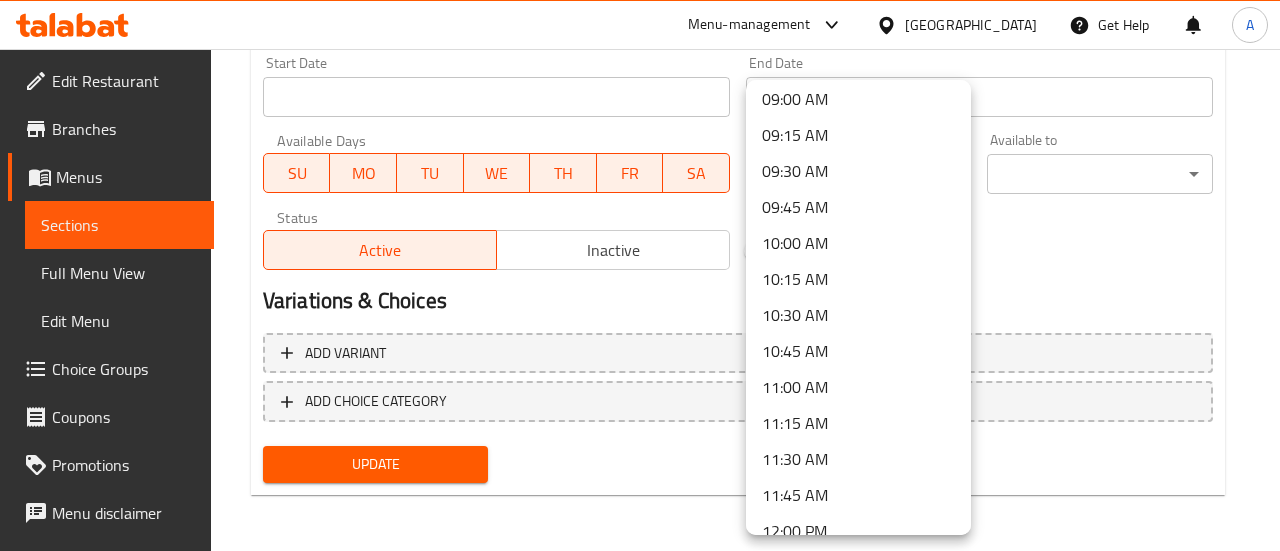 click on "11:00 AM" at bounding box center (858, 387) 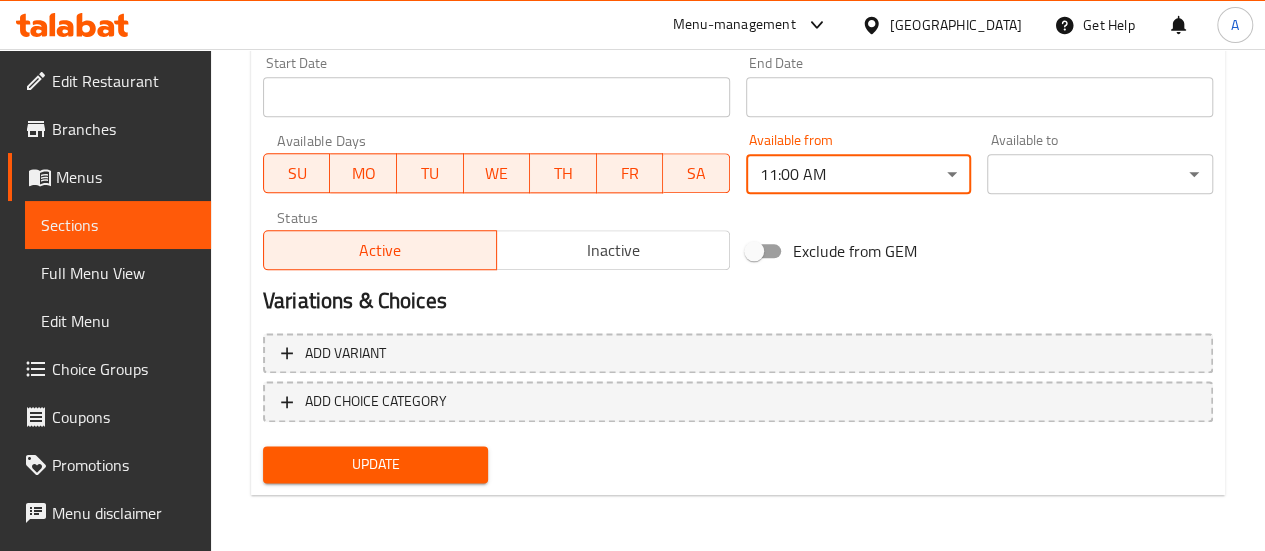 click on "Update" at bounding box center [376, 464] 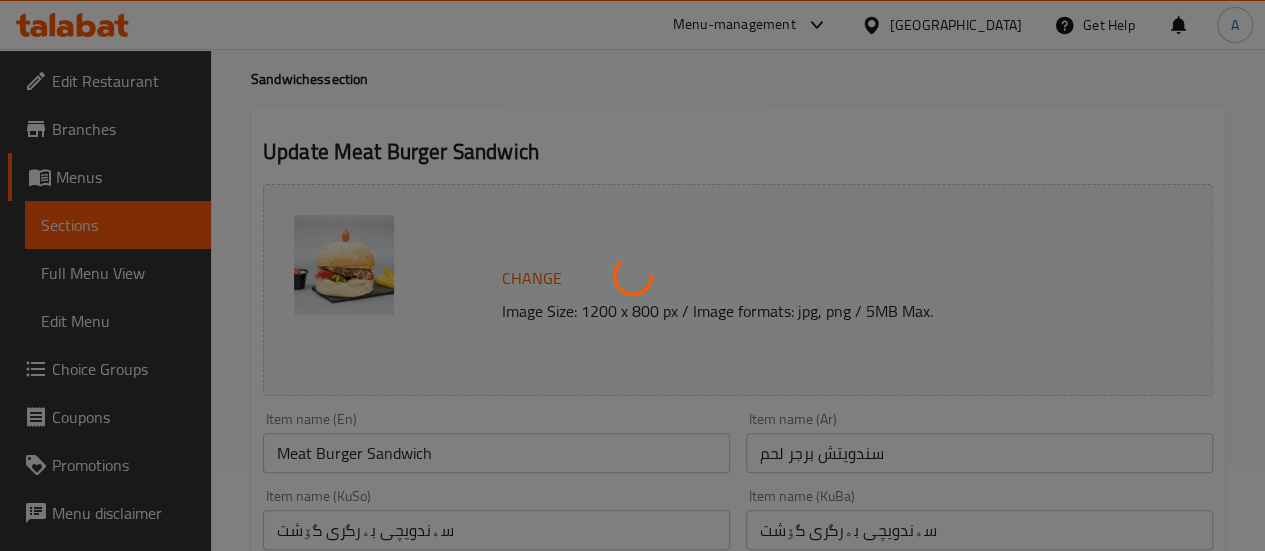 scroll, scrollTop: 0, scrollLeft: 0, axis: both 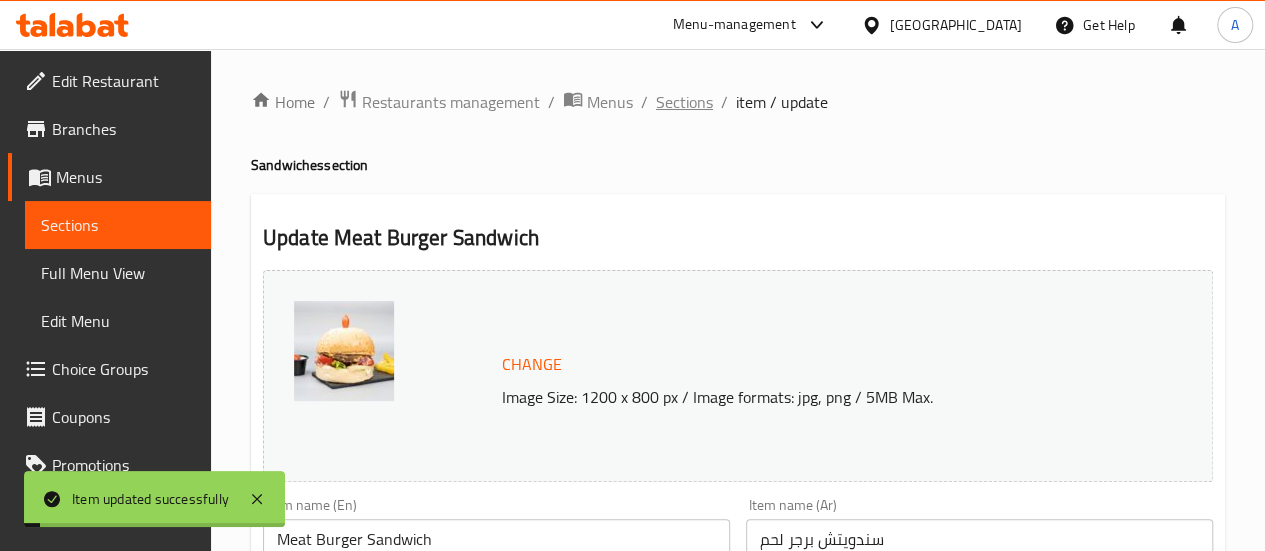 click on "Sections" at bounding box center [684, 102] 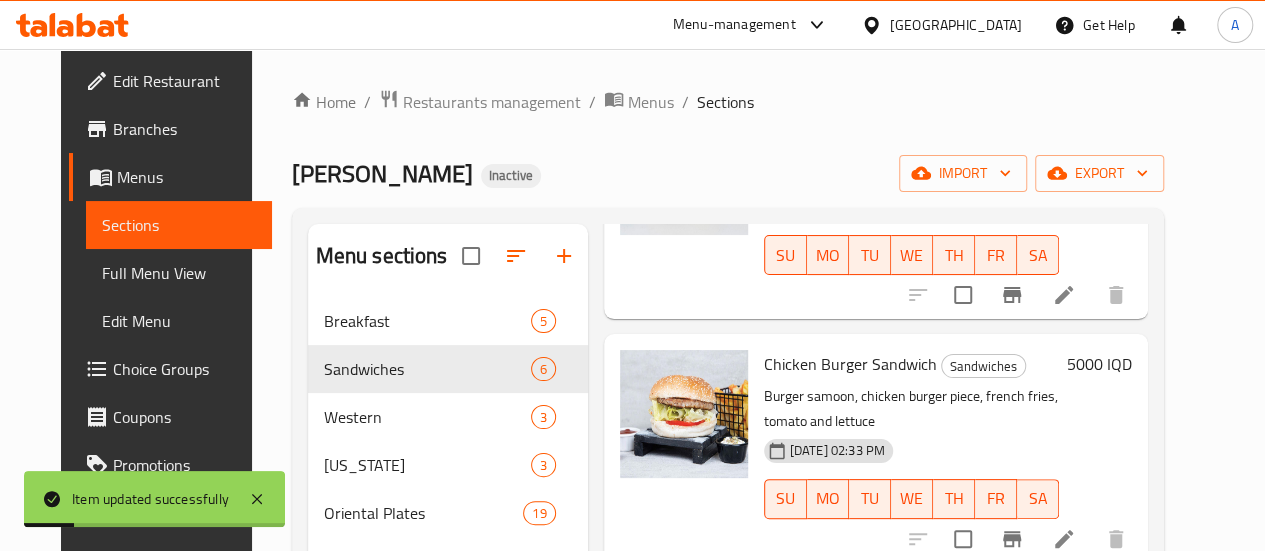 scroll, scrollTop: 240, scrollLeft: 0, axis: vertical 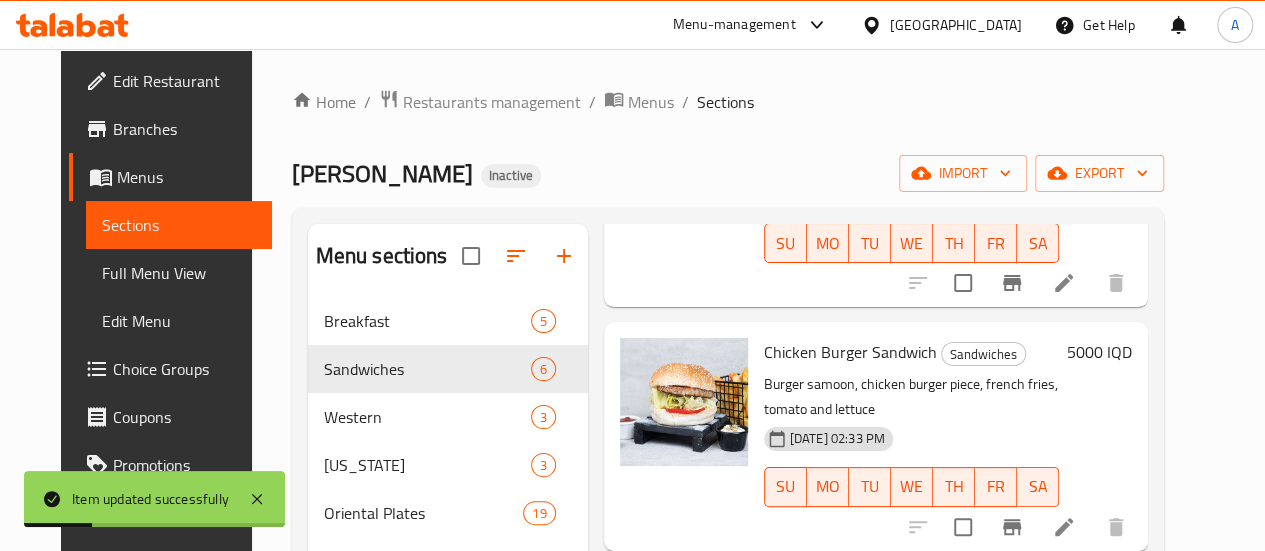 click 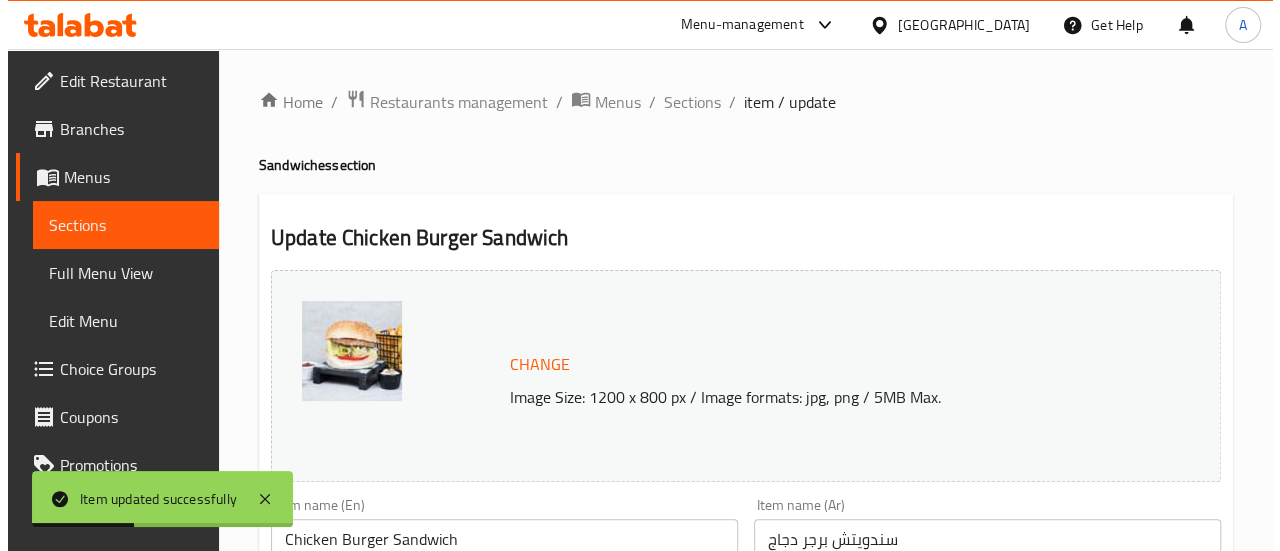scroll, scrollTop: 1105, scrollLeft: 0, axis: vertical 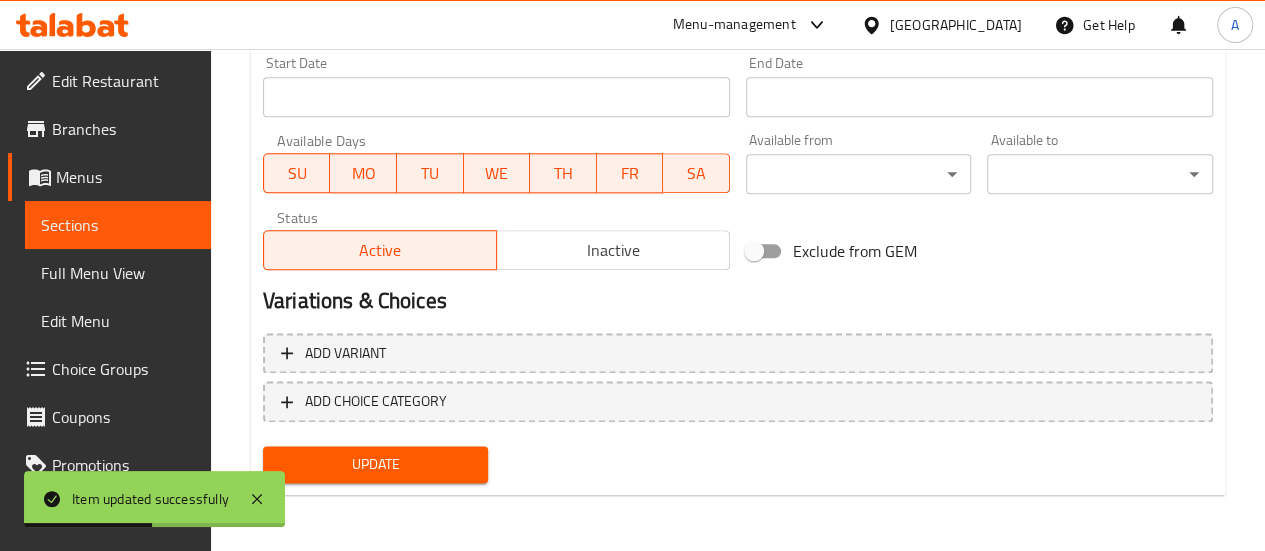 click on "Item updated successfully ​ Menu-management [GEOGRAPHIC_DATA] Get Help A   Edit Restaurant   Branches   Menus   Sections   Full Menu View   Edit Menu   Choice Groups   Coupons   Promotions   Menu disclaimer   Upsell   Coverage Report   Grocery Checklist  Version:    1.0.0  Get support on:    Support.OpsPlatform Home / Restaurants management / Menus / Sections / item / update Sandwiches  section Update Chicken Burger Sandwich Change Image Size: 1200 x 800 px / Image formats: jpg, png / 5MB Max. Item name (En) Chicken Burger Sandwich Item name (En) Item name (Ar) سندويتش برجر دجاج Item name (Ar) Item name (KuSo) سەندویچی بەرگری مریشک Item name (KuSo) Item name (KuBa) سەندویچی بەرگری مریشک Item name (KuBa) Description (En) Burger samoon, chicken burger piece, french fries, tomato and lettuce Description (En) Description (Ar) صمون برجر، قطعة برجر دجاج، بطاطا مقلية، طماطم و خس Description (Ar) Description (KuSo) Description (KuSo) *" at bounding box center [632, -805] 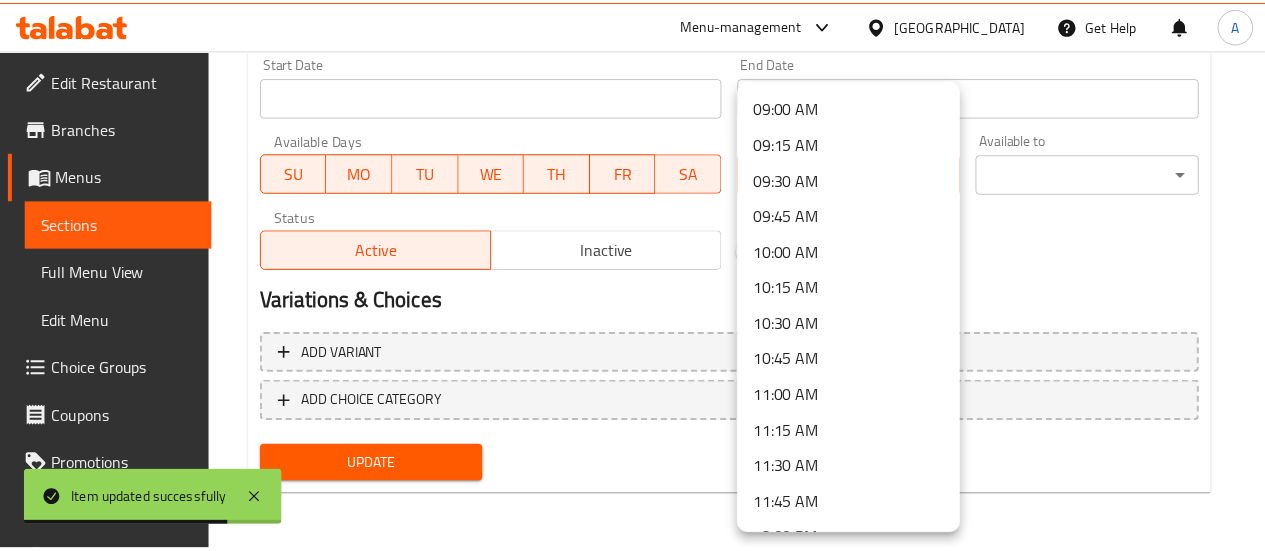 scroll, scrollTop: 1295, scrollLeft: 0, axis: vertical 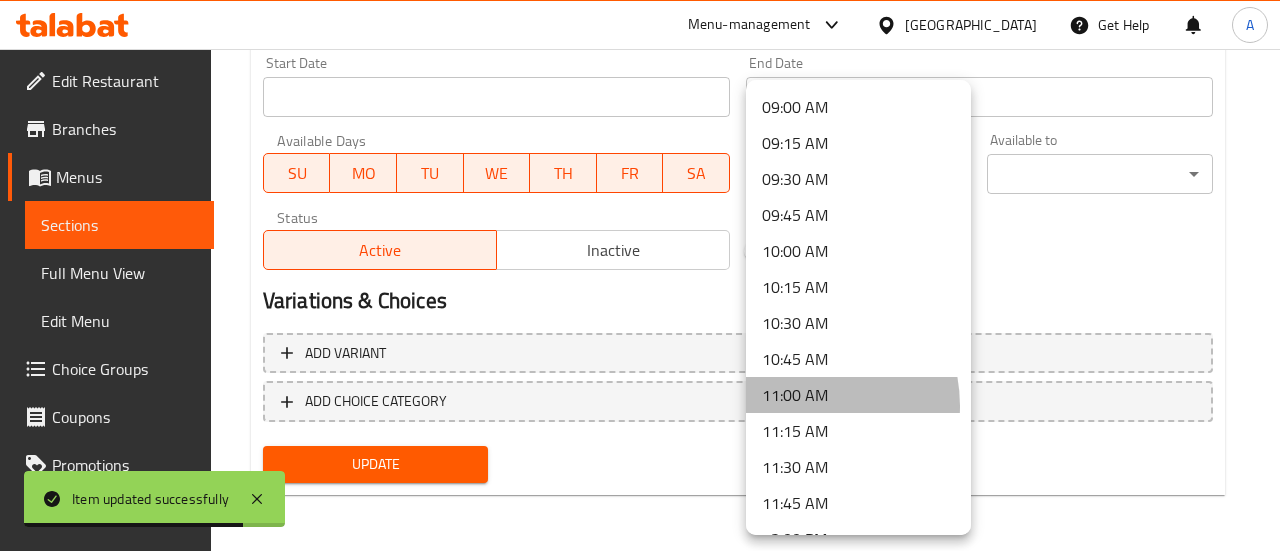 click on "11:00 AM" at bounding box center [858, 395] 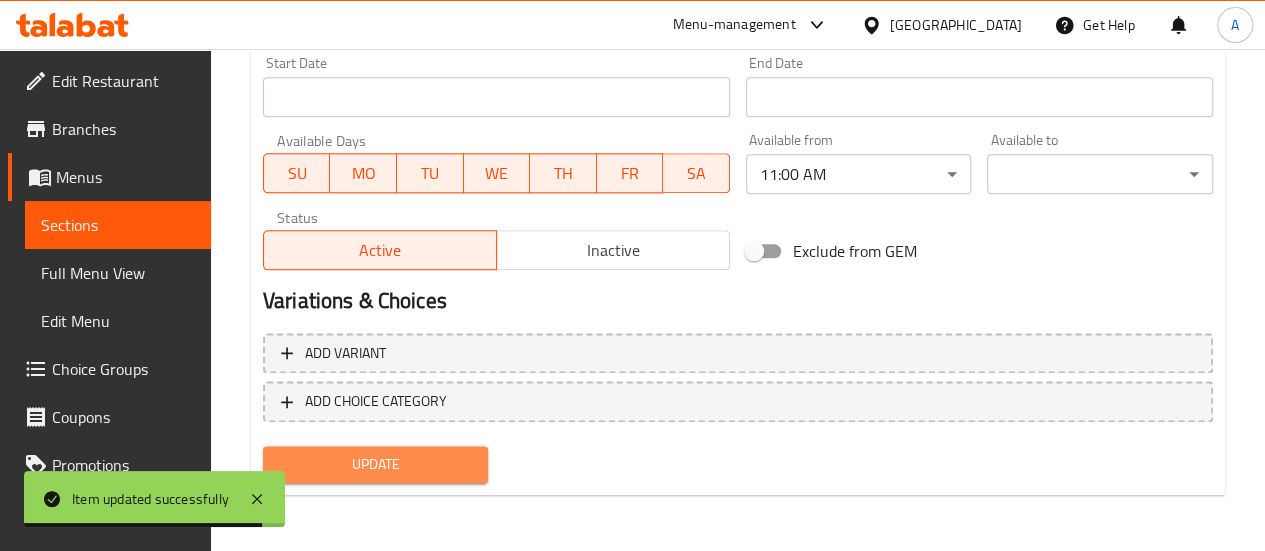 click on "Update" at bounding box center (376, 464) 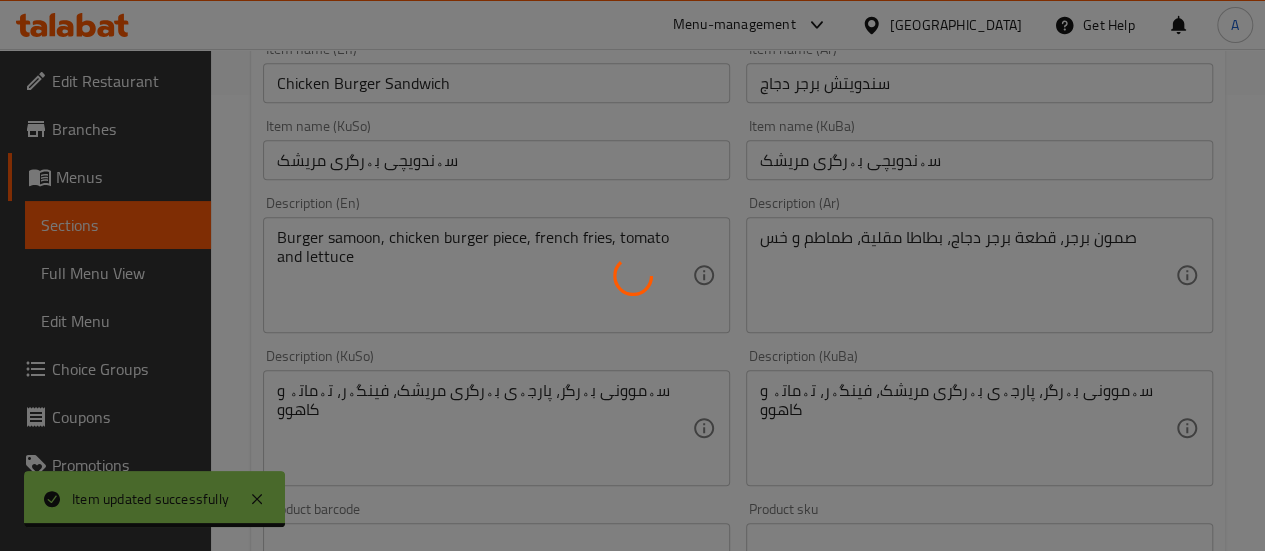 scroll, scrollTop: 0, scrollLeft: 0, axis: both 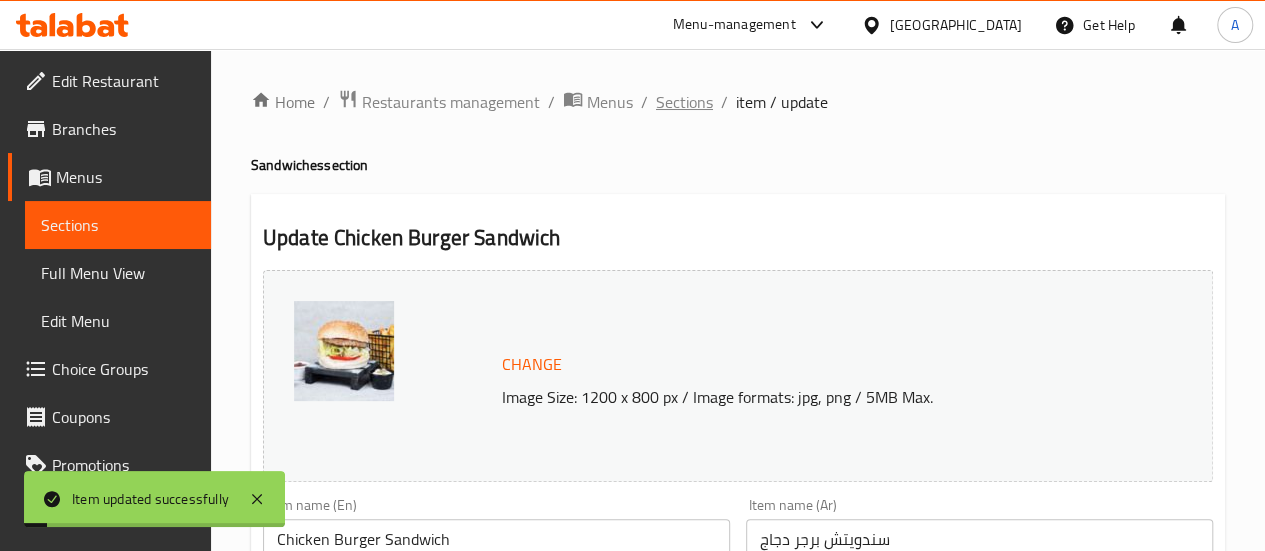 click on "Sections" at bounding box center (684, 102) 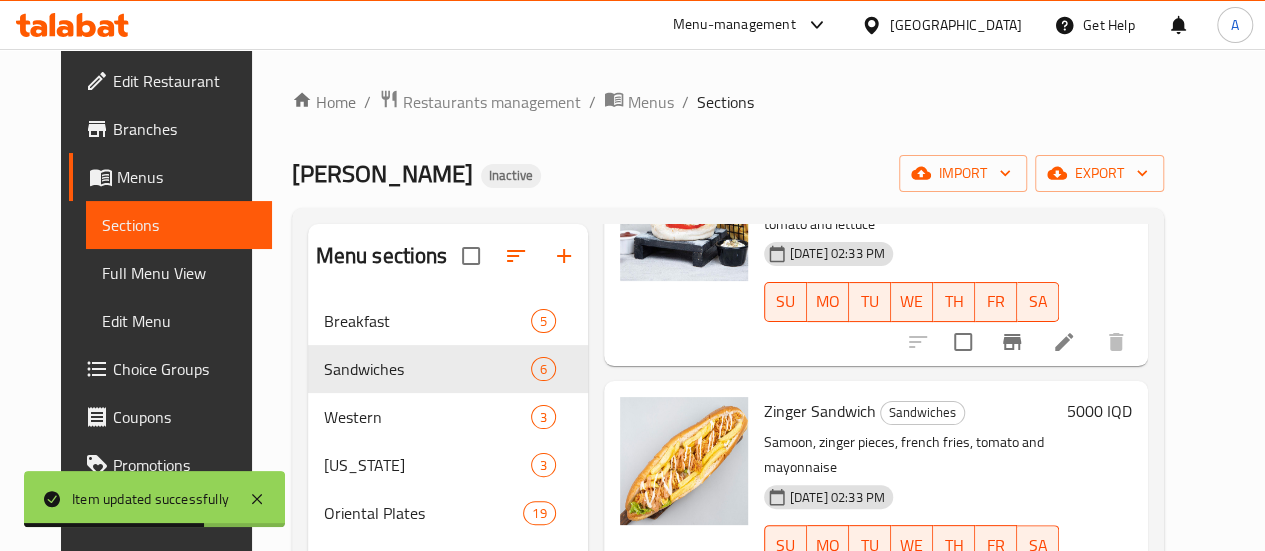 scroll, scrollTop: 466, scrollLeft: 0, axis: vertical 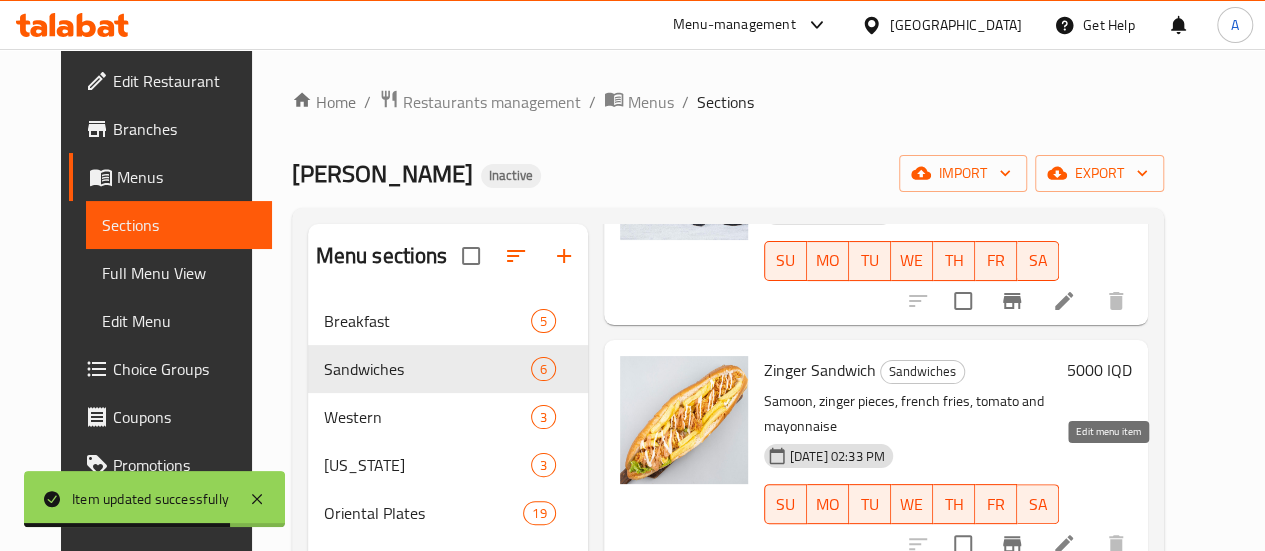 click 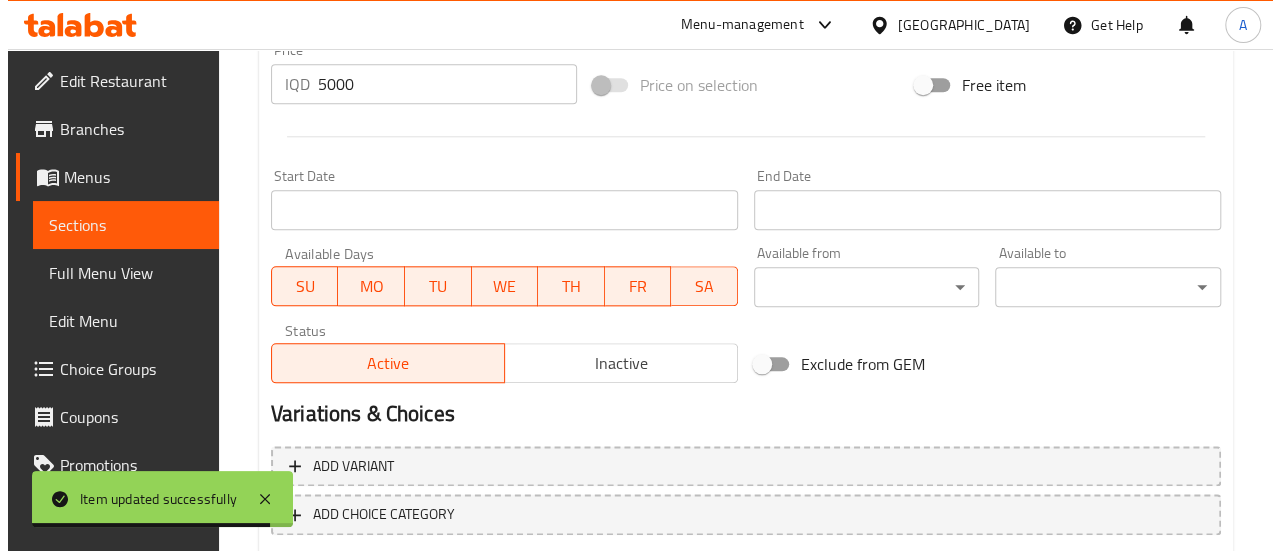 scroll, scrollTop: 1105, scrollLeft: 0, axis: vertical 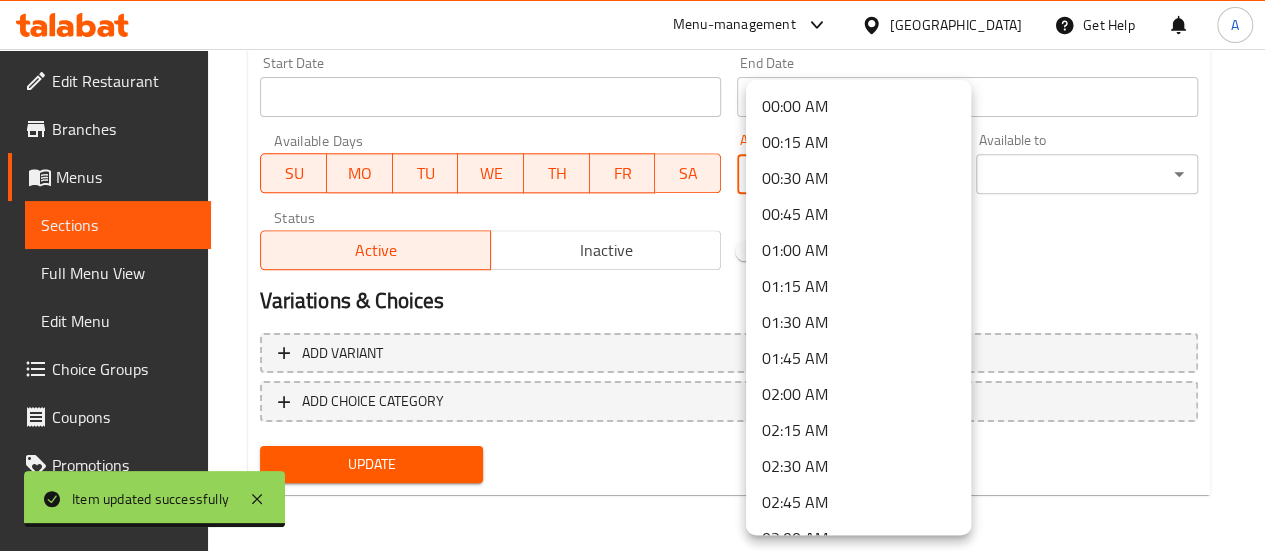 click on "Item updated successfully ​ Menu-management [GEOGRAPHIC_DATA] Get Help A   Edit Restaurant   Branches   Menus   Sections   Full Menu View   Edit Menu   Choice Groups   Coupons   Promotions   Menu disclaimer   Upsell   Coverage Report   Grocery Checklist  Version:    1.0.0  Get support on:    Support.OpsPlatform Home / Restaurants management / Menus / Sections / item / update Sandwiches  section Update Zinger Sandwich Change Image Size: 1200 x 800 px / Image formats: jpg, png / 5MB Max. Item name (En) Zinger Sandwich Item name (En) Item name ([GEOGRAPHIC_DATA]) سندويتش زنجر Item name (Ar) Item name (KuSo) سەندویچی زینگەر Item name (KuSo) Item name (KuBa) سەندویچی زینگەر Item name (KuBa) Description (En) Samoon, zinger pieces, french fries, tomato and mayonnaise Description (En) Description (Ar) صمون، قطع زنجر، بطاطا مقلية، طماطم و مايونيز Description (Ar) Description (KuSo) سەموون، پارچەی زینگەر، فینگەر، تەماتە و مایۆنیز" at bounding box center (632, -805) 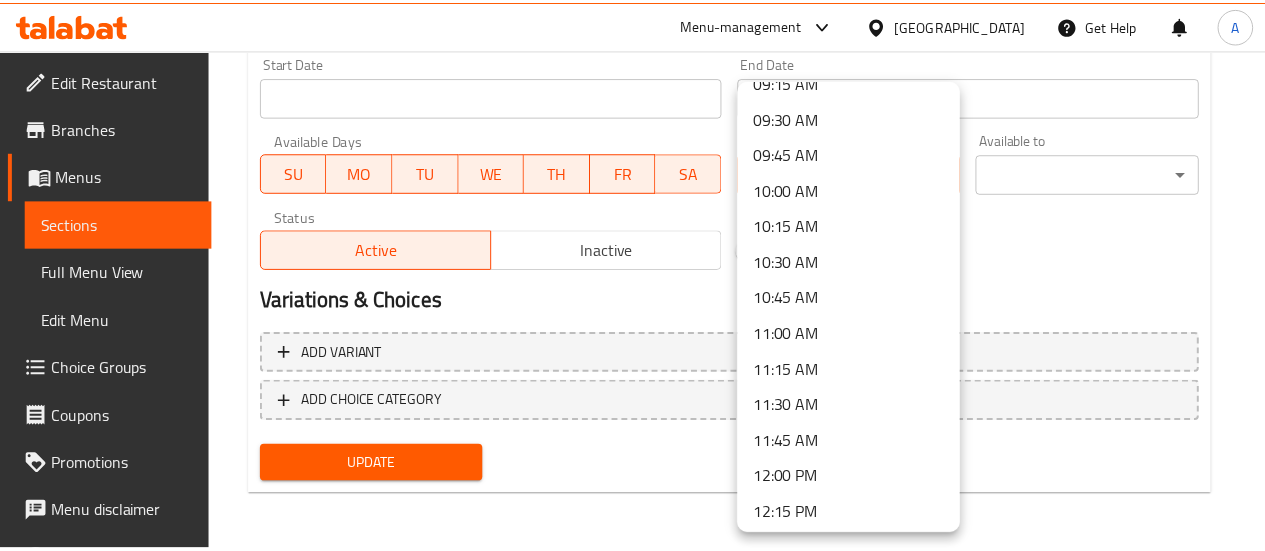 scroll, scrollTop: 1358, scrollLeft: 0, axis: vertical 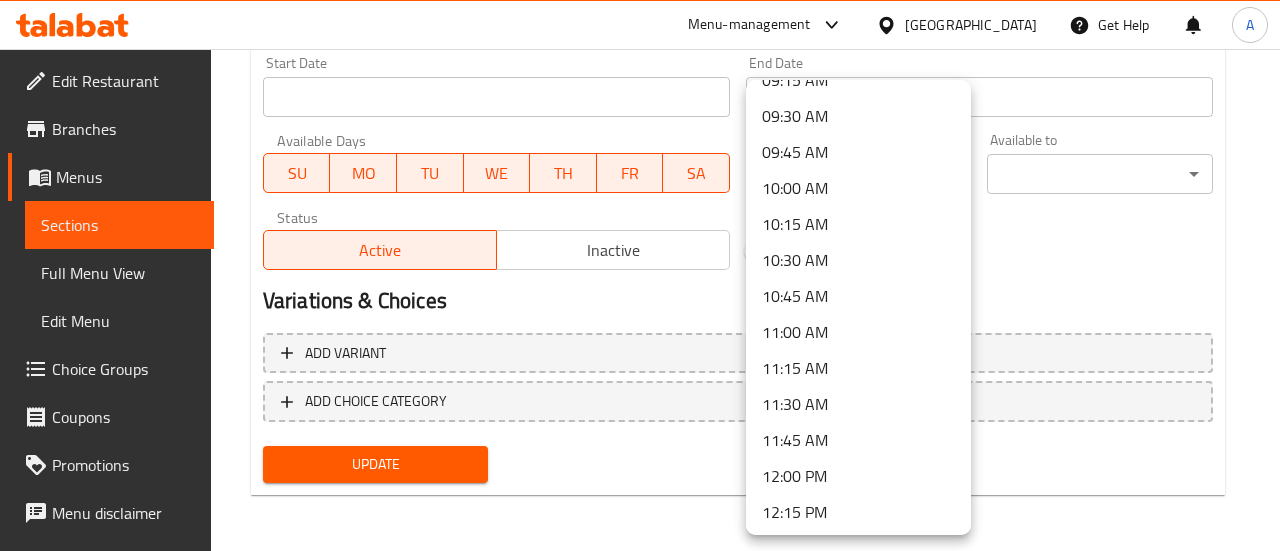 click on "11:00 AM" at bounding box center (858, 332) 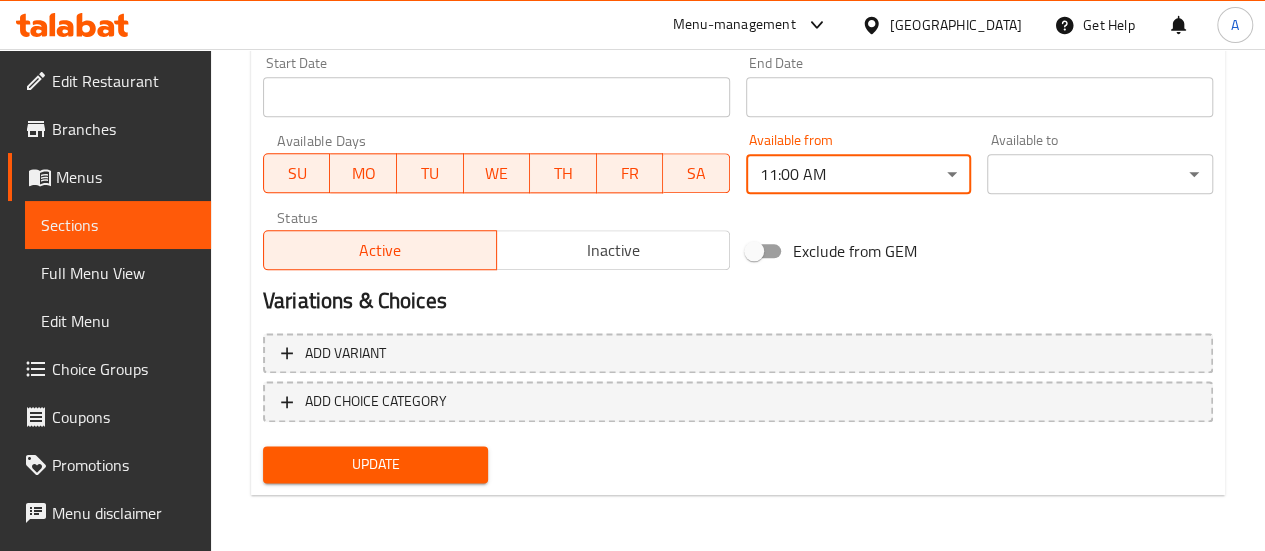 click on "Update" at bounding box center [376, 464] 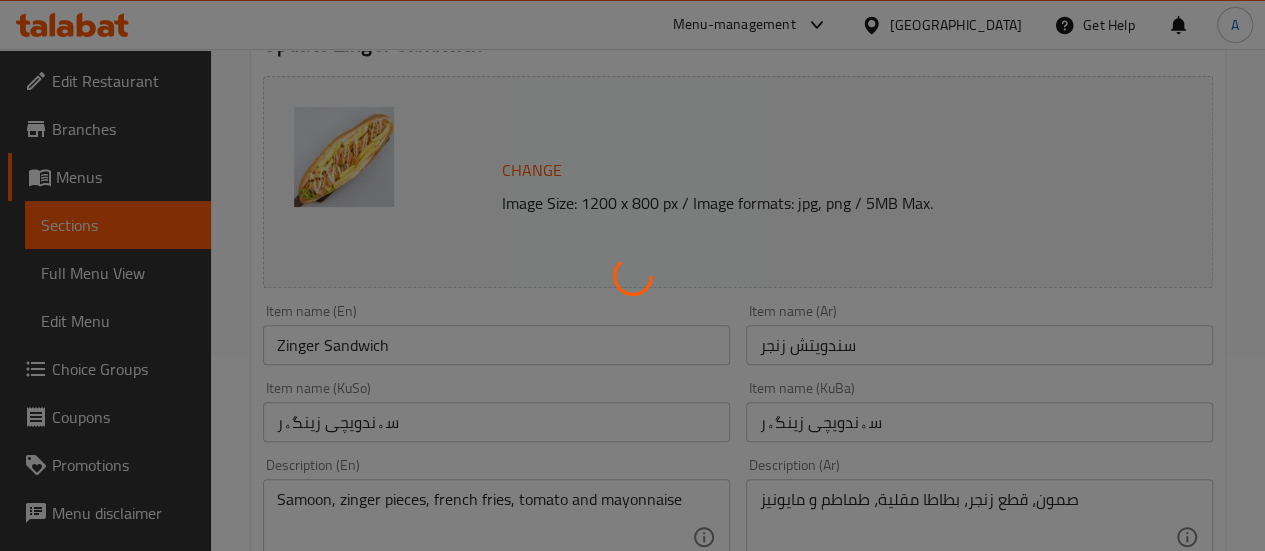 scroll, scrollTop: 0, scrollLeft: 0, axis: both 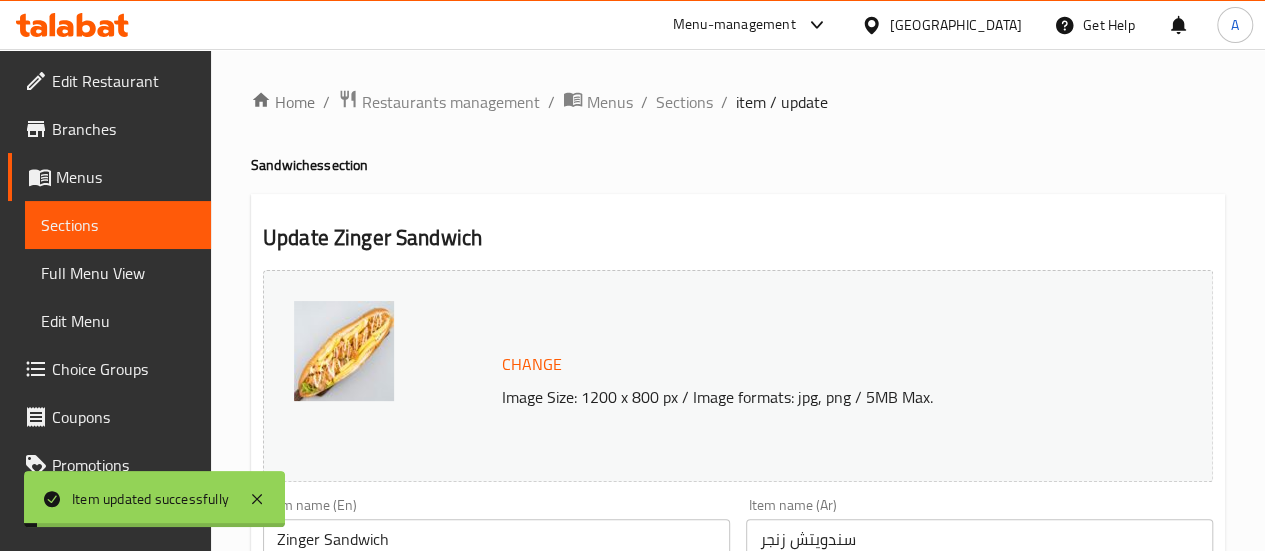 click on "Home / Restaurants management / Menus / Sections / item / update Sandwiches  section Update Zinger Sandwich Change Image Size: 1200 x 800 px / Image formats: jpg, png / 5MB Max. Item name (En) Zinger Sandwich Item name (En) Item name ([GEOGRAPHIC_DATA]) سندويتش زنجر Item name (Ar) Item name (KuSo) سەندویچی زینگەر Item name (KuSo) Item name (KuBa) سەندویچی زینگەر Item name (KuBa) Description (En) Samoon, zinger pieces, french fries, tomato and mayonnaise Description (En) Description (Ar) صمون، قطع زنجر، بطاطا مقلية، طماطم و مايونيز Description (Ar) Description (KuSo) سەموون، پارچەی زینگەر، فینگەر، تەماتە و مایۆنیز Description (KuSo) Description (KuBa) سەموون، پارچەی زینگەر، فینگەر، تەماتە و مایۆنیز Description (KuBa) Product barcode Product barcode Product sku Product sku Price   * IQD 5000 Price  * Price on selection Free item Start Date Start Date End Date End Date" at bounding box center (738, 852) 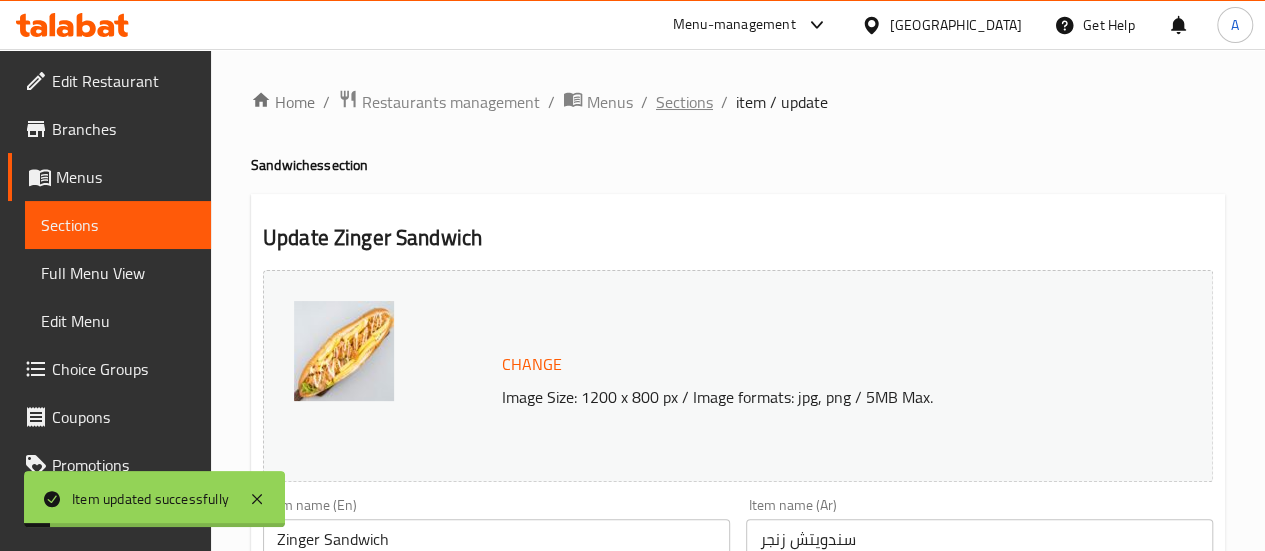 click on "Sections" at bounding box center [684, 102] 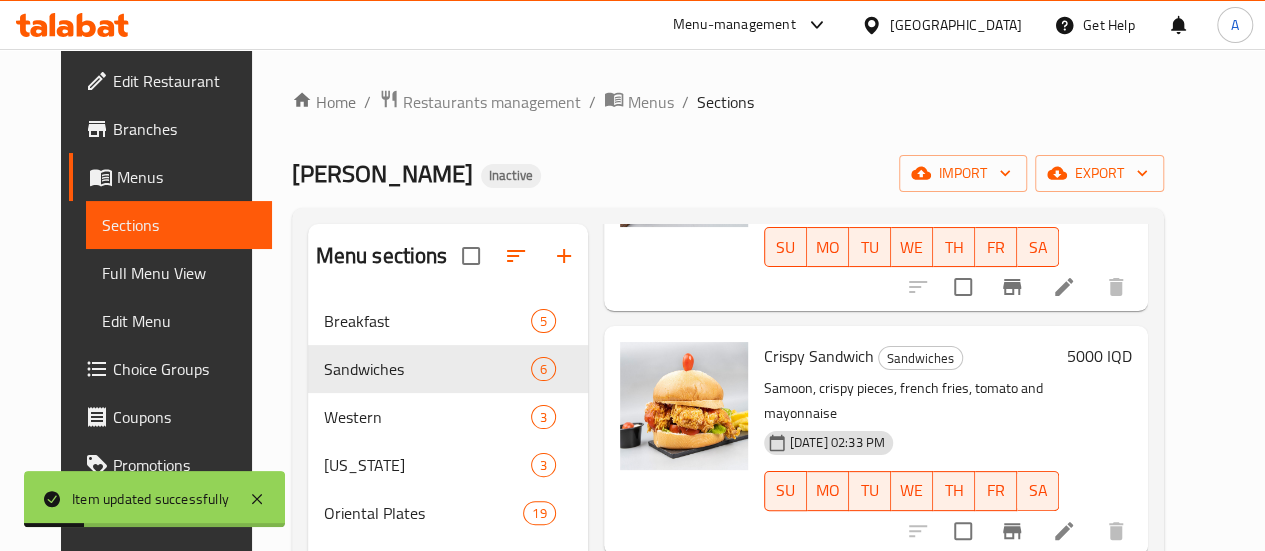 scroll, scrollTop: 726, scrollLeft: 0, axis: vertical 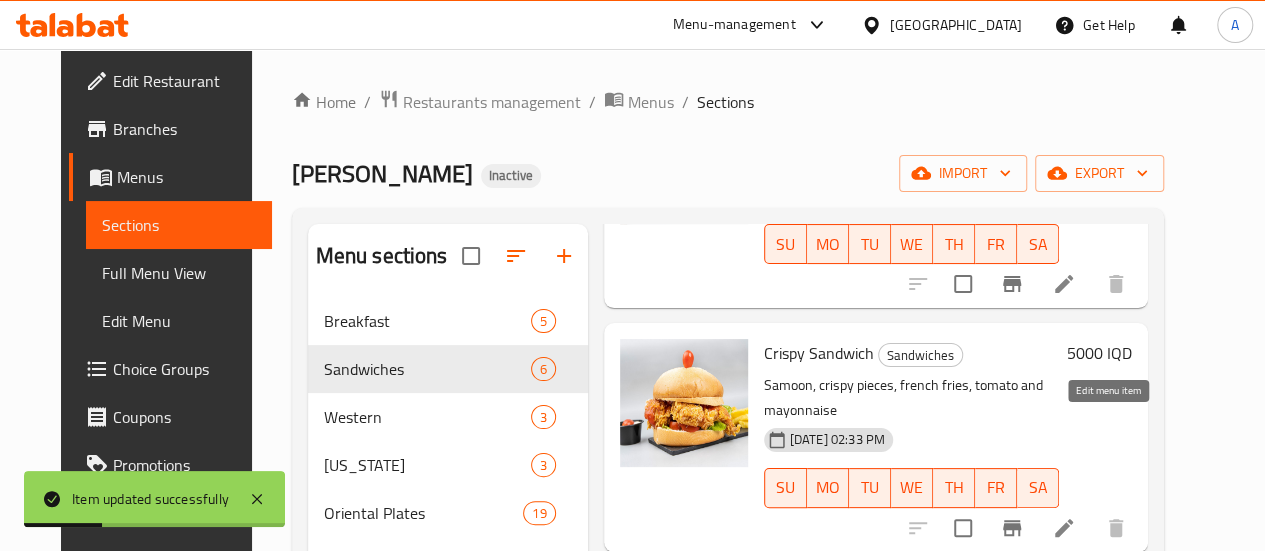 click 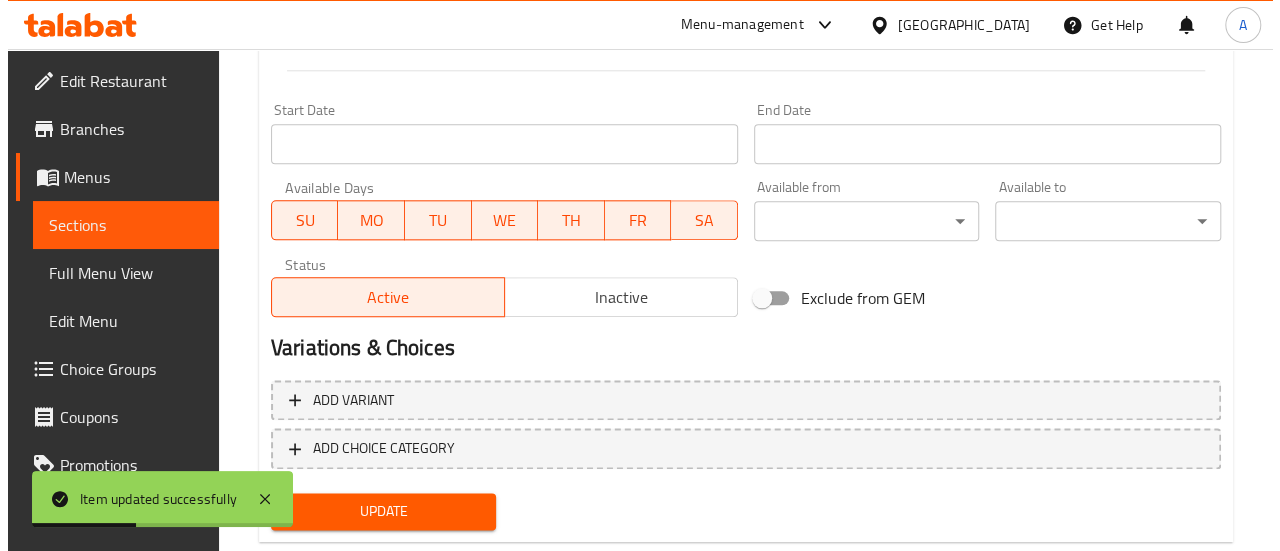scroll, scrollTop: 1105, scrollLeft: 0, axis: vertical 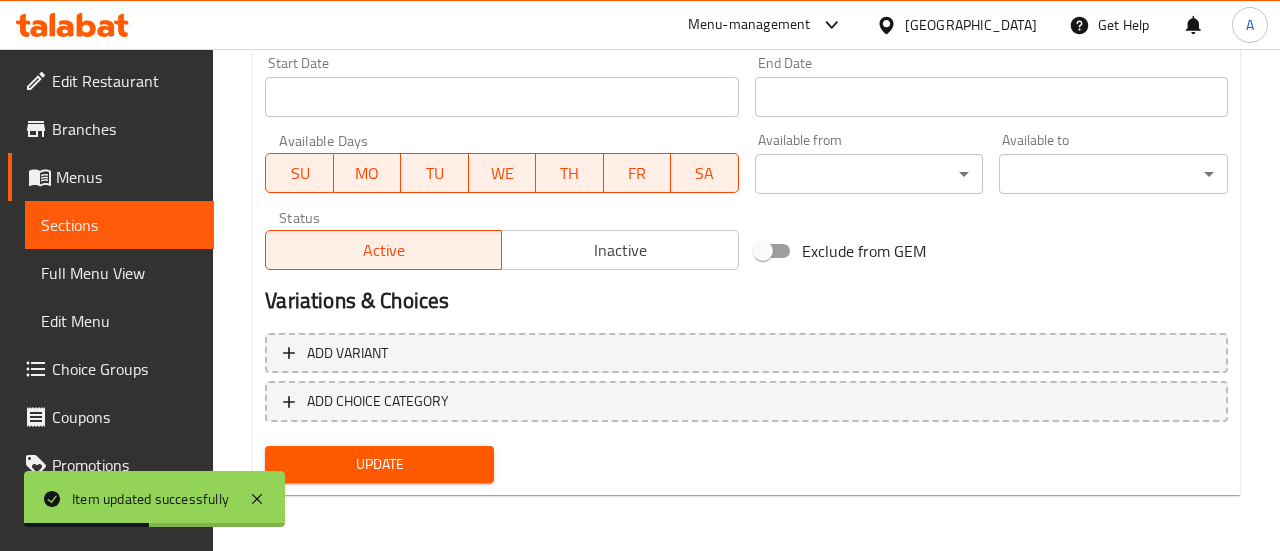 click on "Item updated successfully ​ Menu-management [GEOGRAPHIC_DATA] Get Help A   Edit Restaurant   Branches   Menus   Sections   Full Menu View   Edit Menu   Choice Groups   Coupons   Promotions   Menu disclaimer   Upsell   Coverage Report   Grocery Checklist  Version:    1.0.0  Get support on:    Support.OpsPlatform Home / Restaurants management / Menus / Sections / item / update Sandwiches  section Update Crispy Sandwich Change Image Size: 1200 x 800 px / Image formats: jpg, png / 5MB Max. Item name (En) Crispy Sandwich Item name (En) Item name ([GEOGRAPHIC_DATA]) سندويتش كرسبي Item name (Ar) Item name (KuSo) سەندویچی کریسپی Item name (KuSo) Item name (KuBa) سەندویچی کریسپی Item name (KuBa) Description (En) Samoon, crispy pieces, french fries, tomato and mayonnaise Description (En) Description (Ar) صمون، قطع كرسبي، بطاطا مقلية، طماطم ومايونيز Description (Ar) Description (KuSo) Description (KuSo) Description (KuBa) Description (KuBa) Product barcode Product sku" at bounding box center (640, -805) 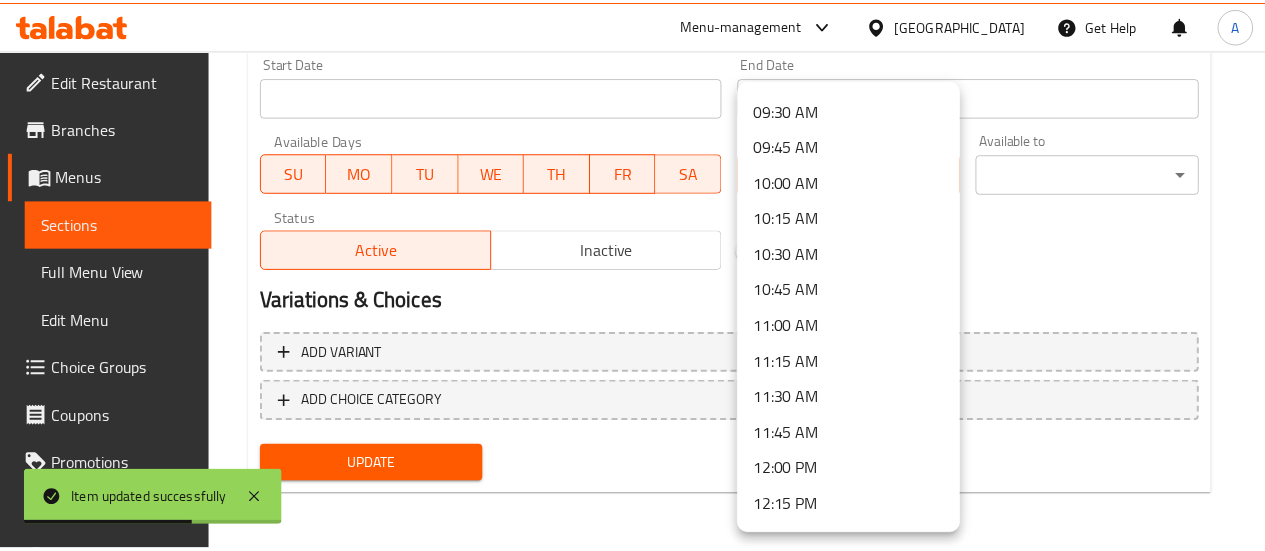scroll, scrollTop: 1366, scrollLeft: 0, axis: vertical 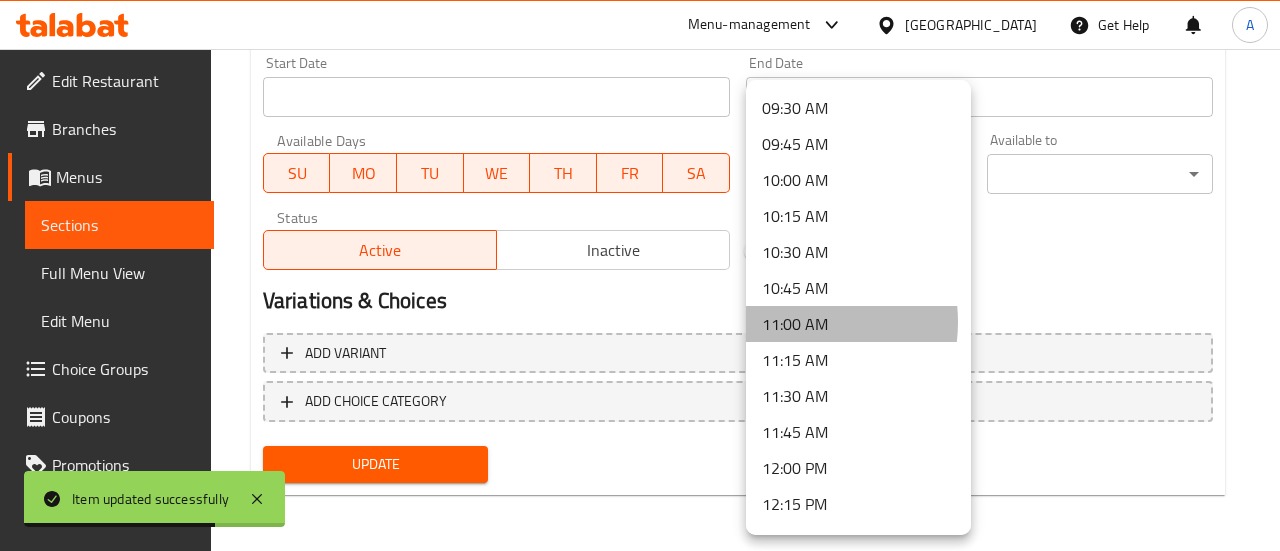click on "11:00 AM" at bounding box center [858, 324] 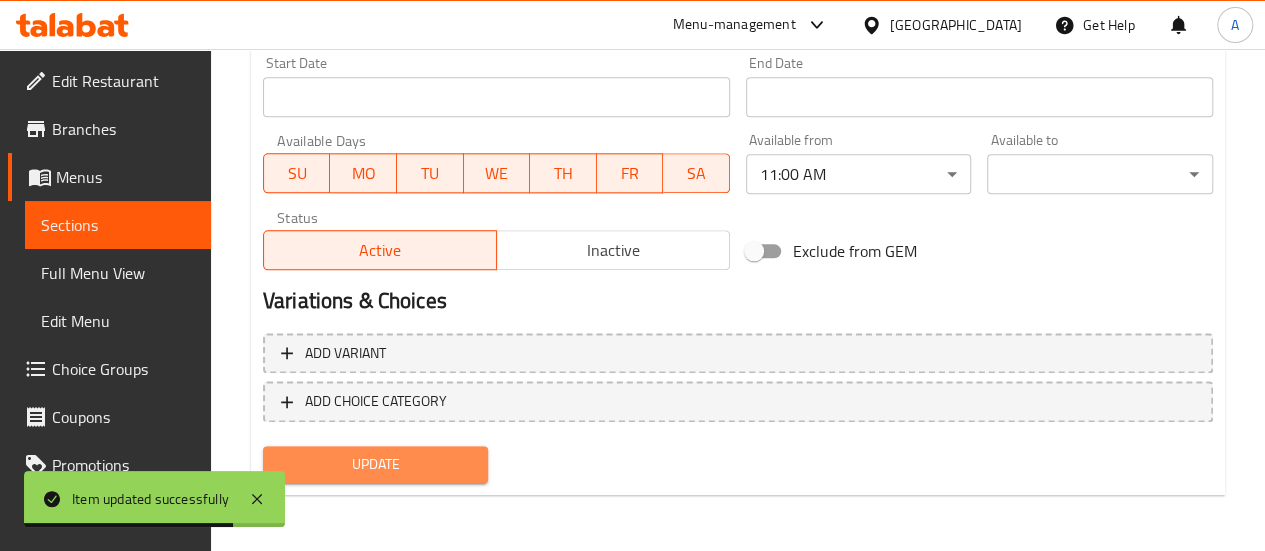 click on "Update" at bounding box center (376, 464) 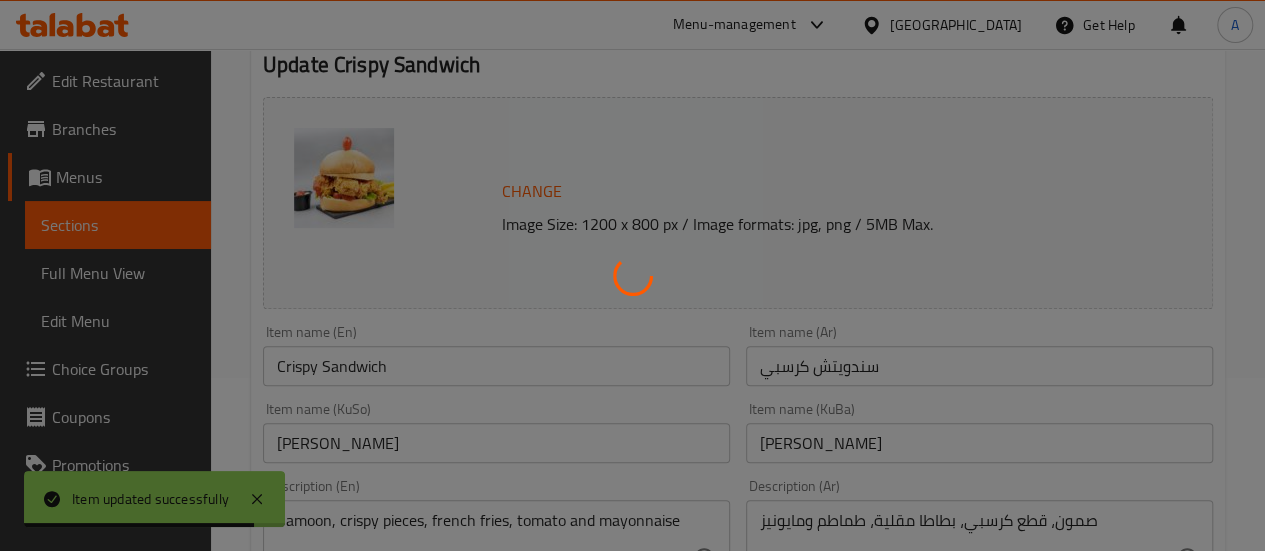 scroll, scrollTop: 0, scrollLeft: 0, axis: both 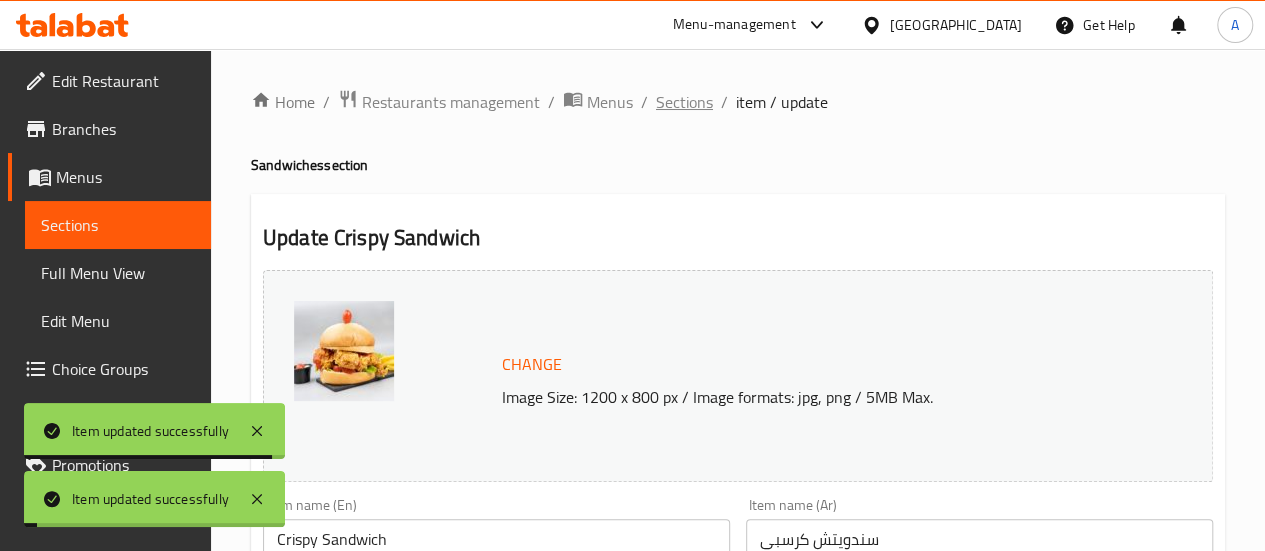 click on "Sections" at bounding box center (684, 102) 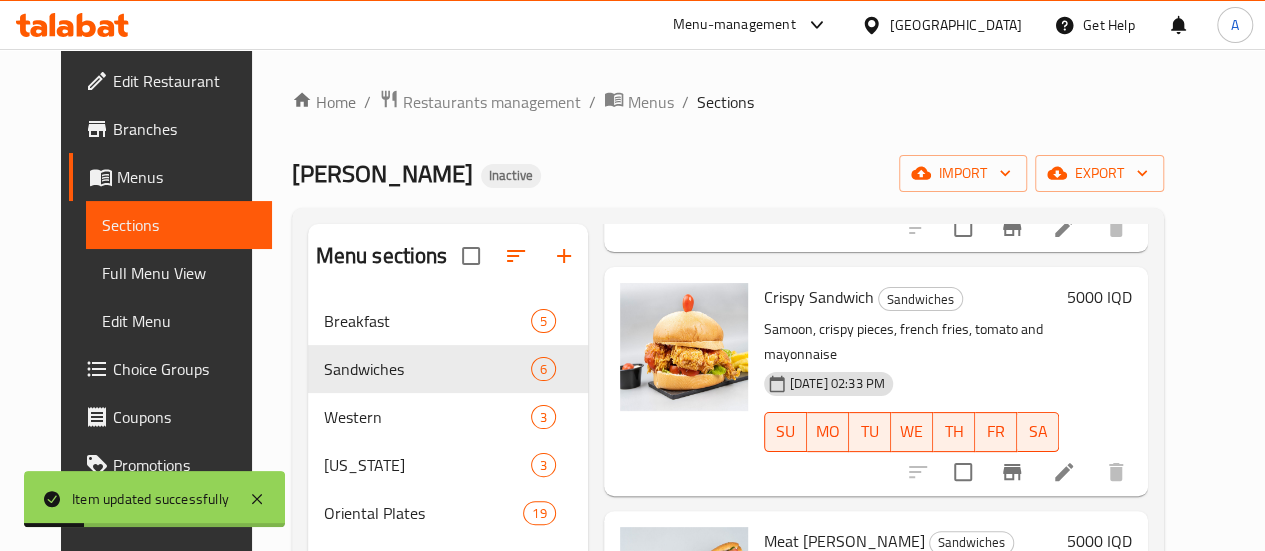 scroll, scrollTop: 839, scrollLeft: 0, axis: vertical 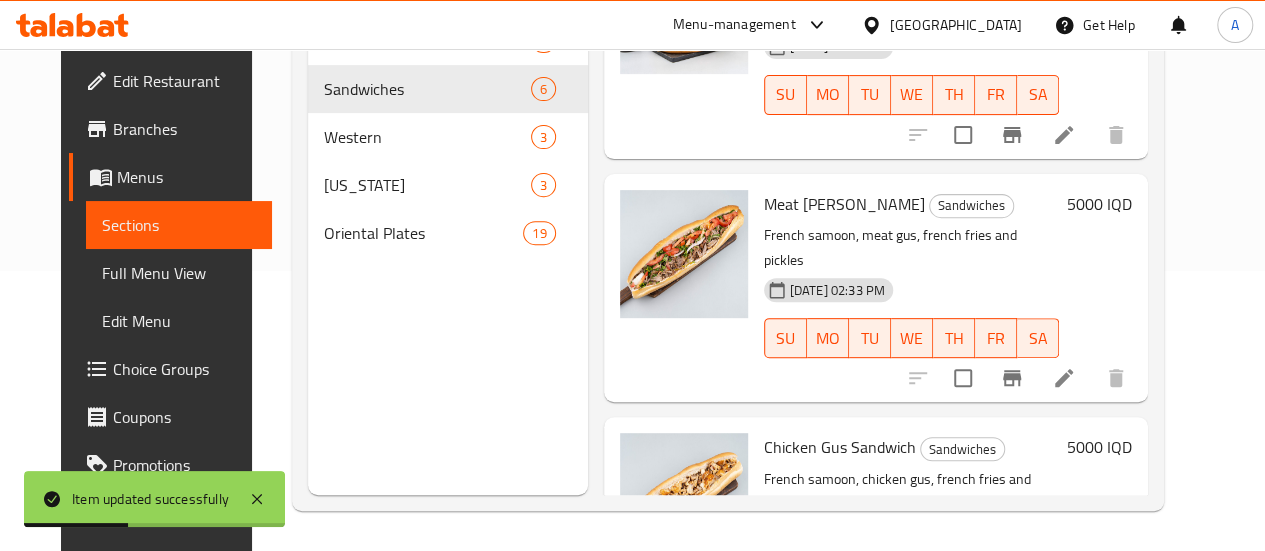 click 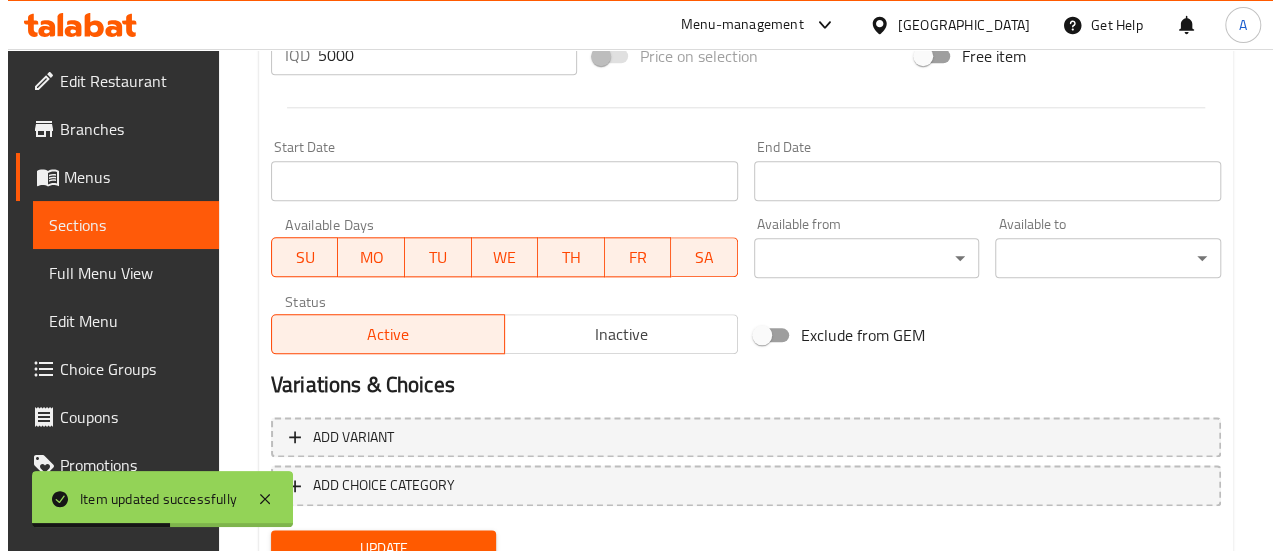 scroll, scrollTop: 1105, scrollLeft: 0, axis: vertical 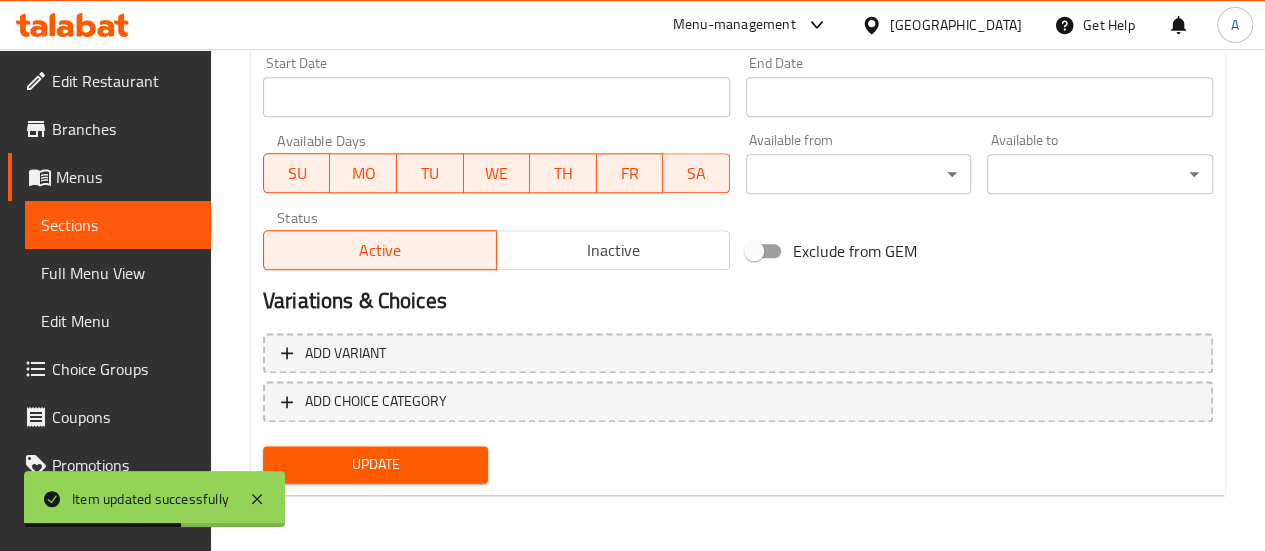 click on "Available from ​ ​" at bounding box center (859, 163) 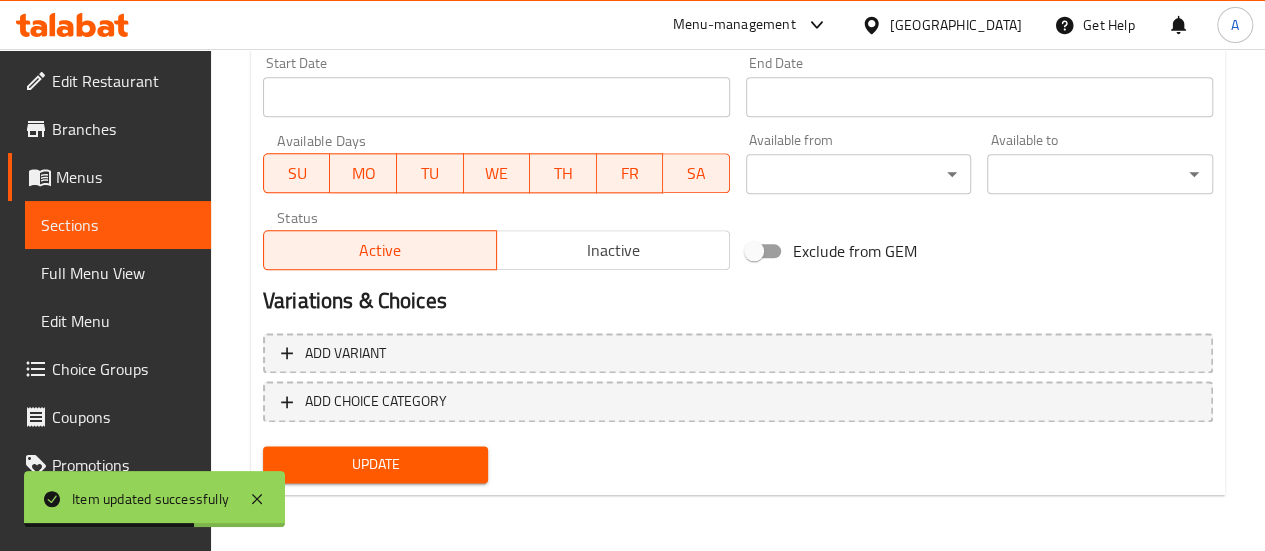 click on "Item updated successfully ​ Menu-management [GEOGRAPHIC_DATA] Get Help A   Edit Restaurant   Branches   Menus   Sections   Full Menu View   Edit Menu   Choice Groups   Coupons   Promotions   Menu disclaimer   Upsell   Coverage Report   Grocery Checklist  Version:    1.0.0  Get support on:    Support.OpsPlatform Home / Restaurants management / Menus / Sections / item / update Sandwiches  section Update Meat Gus Sandwich Change Image Size: 1200 x 800 px / Image formats: jpg, png / 5MB Max. Item name (En) Meat Gus Sandwich Item name (En) Item name (Ar) سندويتش كص لحم Item name (Ar) Item name (KuSo) سەندویچی گەسی گۆشت Item name (KuSo) Item name (KuBa) سەندویچی گەسی گۆشت Item name (KuBa) Description (En) French samoon, meat gus, french fries and pickles Description (En) Description (Ar) صمون فرنسي، كص لحم، بطاطا مقلية و مخلل Description (Ar) Description (KuSo) سەموونی فەرەنسی، کەسی گۆشت، فینگەر و مایۆنیز Price" at bounding box center [632, -805] 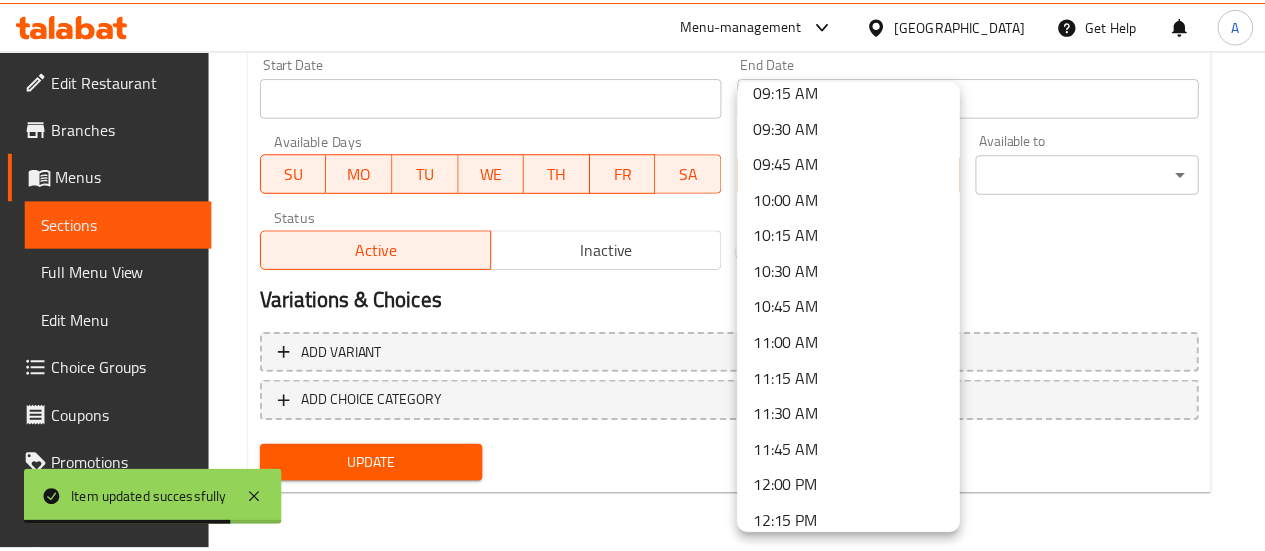 scroll, scrollTop: 1348, scrollLeft: 0, axis: vertical 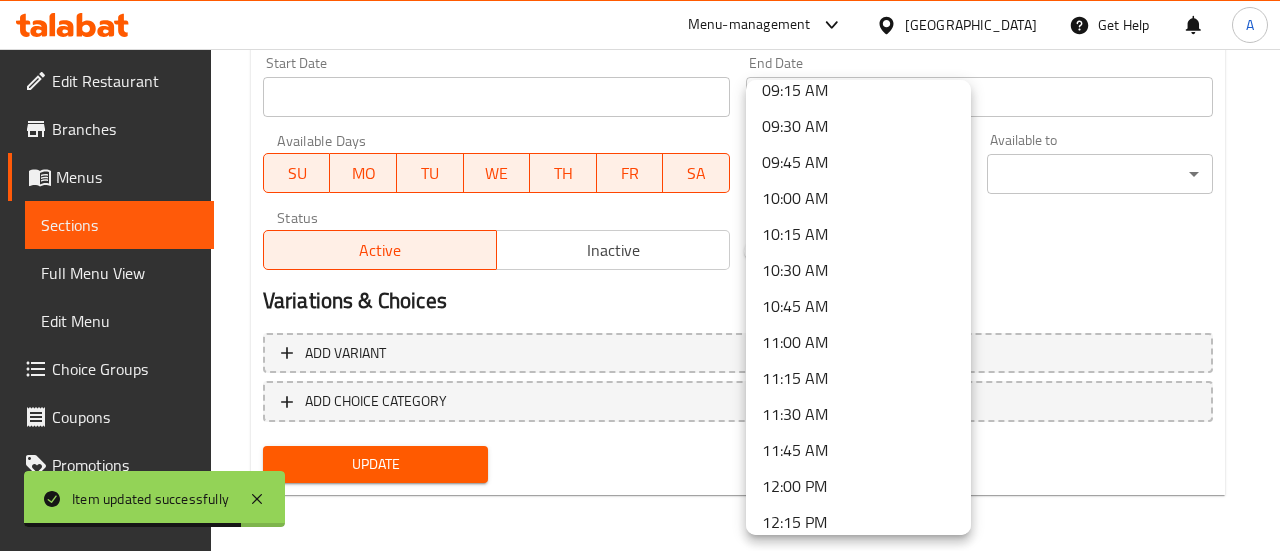 click on "11:00 AM" at bounding box center (858, 342) 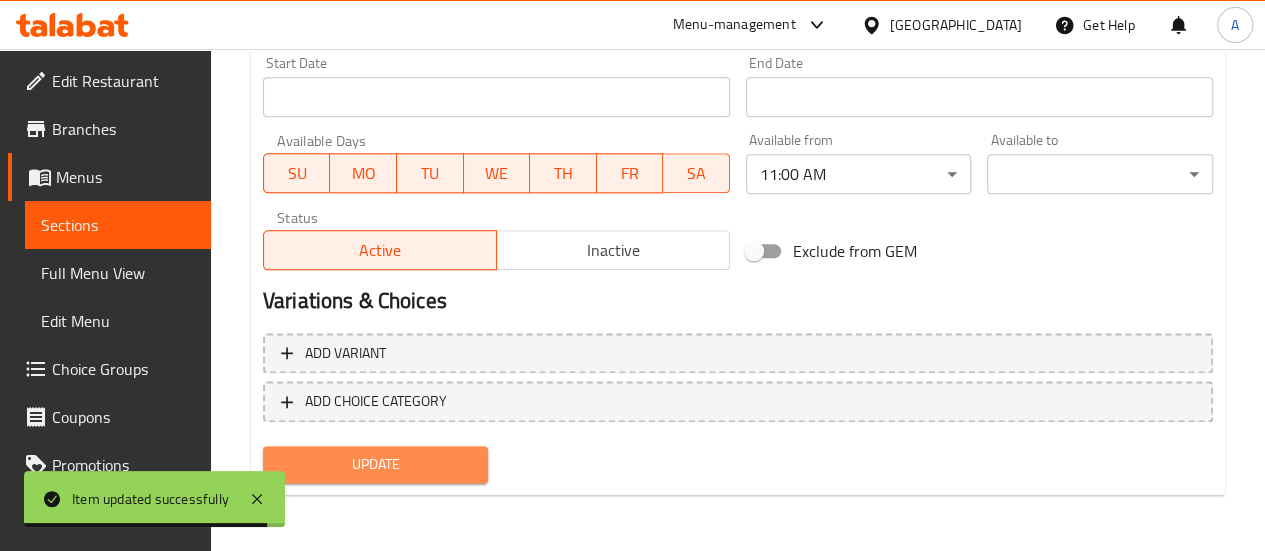 click on "Update" at bounding box center [376, 464] 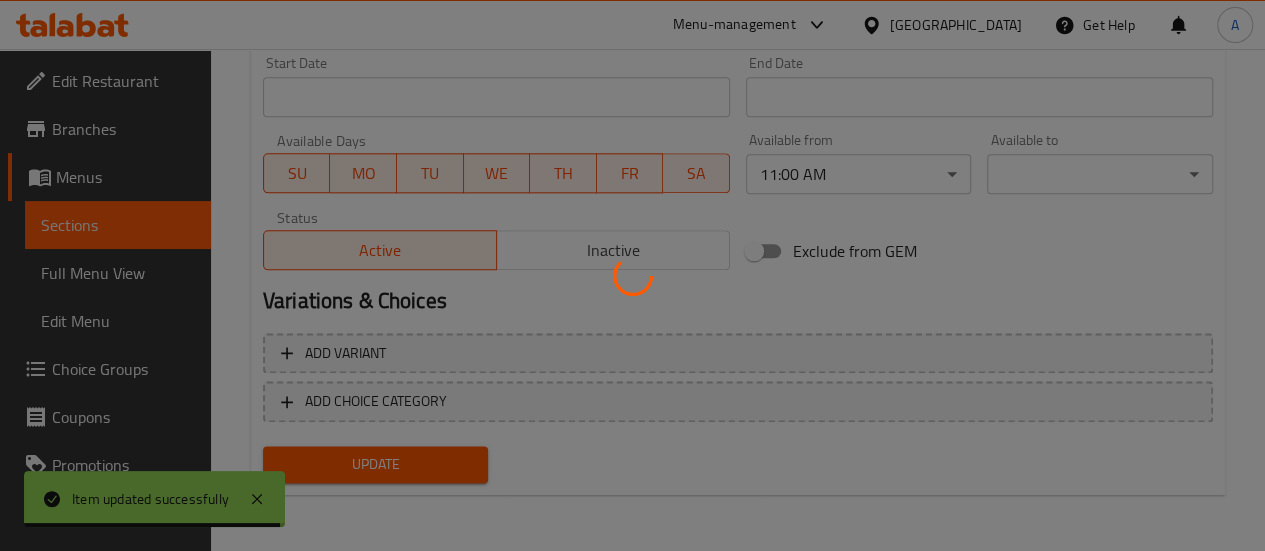 scroll, scrollTop: 398, scrollLeft: 0, axis: vertical 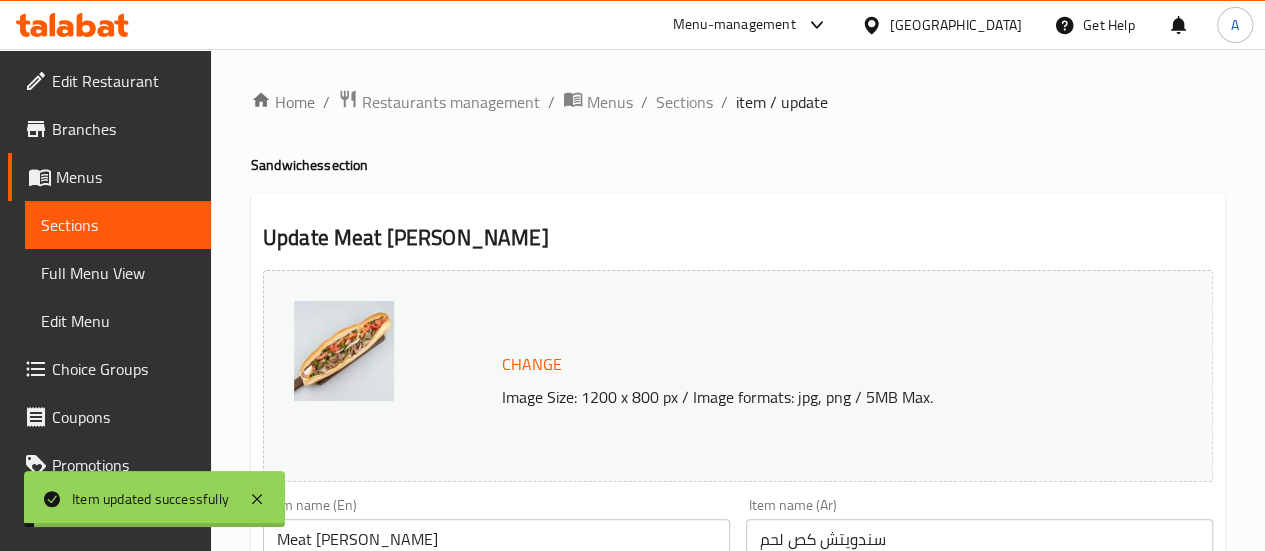 click on "Sections" at bounding box center [684, 102] 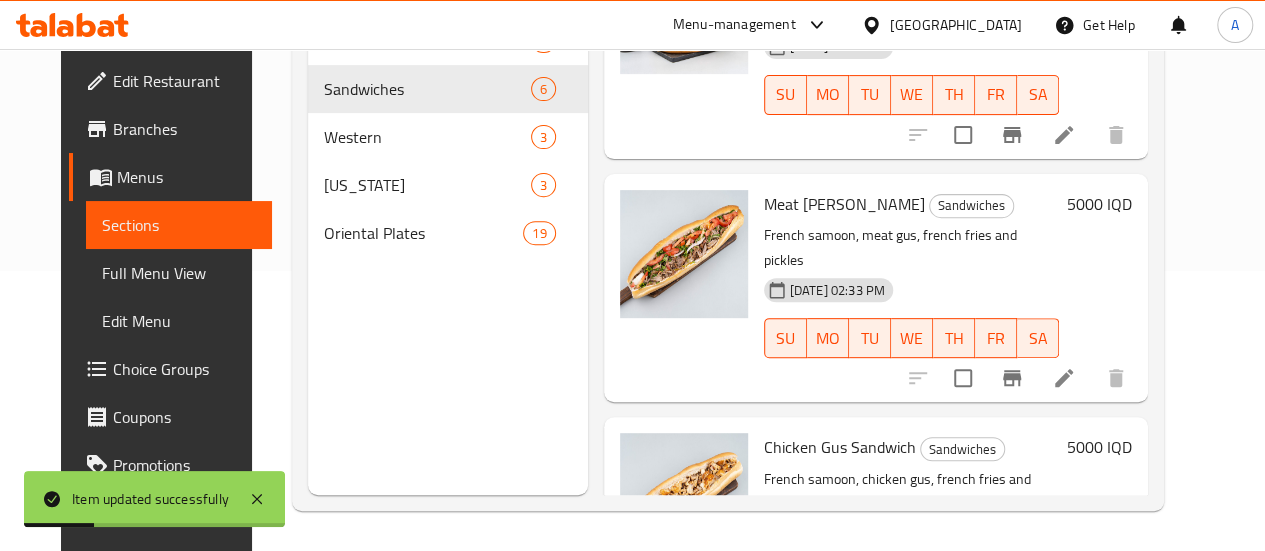 click 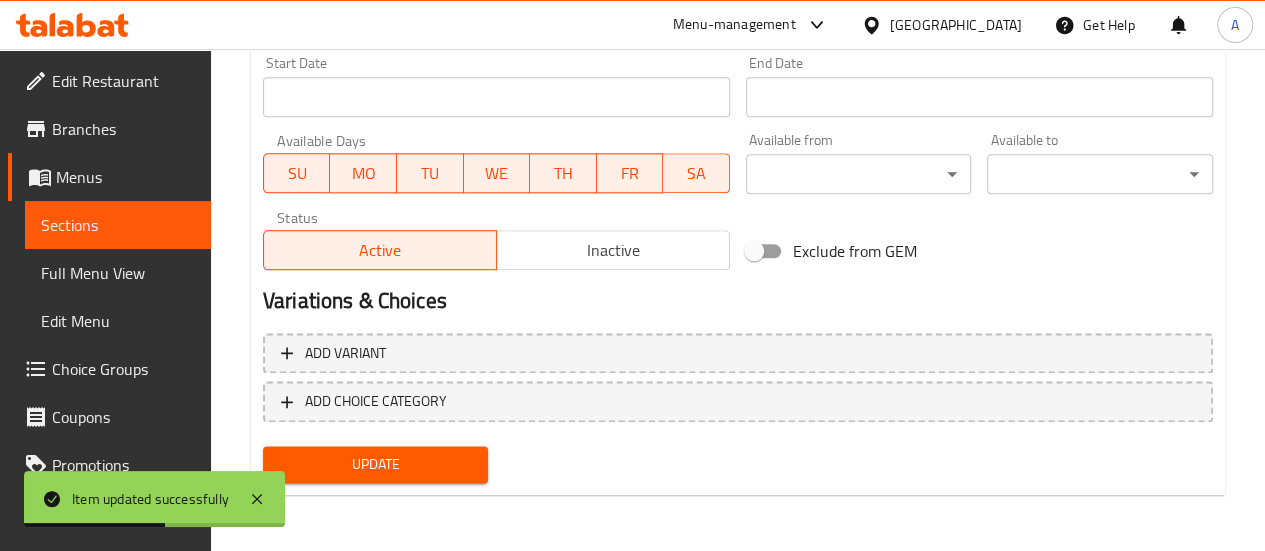 click on "Item updated successfully ​ Menu-management [GEOGRAPHIC_DATA] Get Help A   Edit Restaurant   Branches   Menus   Sections   Full Menu View   Edit Menu   Choice Groups   Coupons   Promotions   Menu disclaimer   Upsell   Coverage Report   Grocery Checklist  Version:    1.0.0  Get support on:    Support.OpsPlatform Home / Restaurants management / Menus / Sections / item / update Sandwiches  section Update Chicken Gus Sandwich Change Image Size: 1200 x 800 px / Image formats: jpg, png / 5MB Max. Item name (En) Chicken Gus Sandwich Item name (En) Item name (Ar) سندويتش كص دجاج Item name (Ar) Item name (KuSo) سەندویچی گەسی مریشک Item name (KuSo) Item name (KuBa) سەندویچی گەسی مریشک Item name (KuBa) Description (En) French samoon, chicken gus, french fries and pickles Description (En) Description (Ar) صمون فرنسي، كص دجاج، بطاطا مقلية و مخلل Description (Ar) Description (KuSo) Description (KuSo) Description (KuBa) Description (KuBa) Product barcode *" at bounding box center (632, -805) 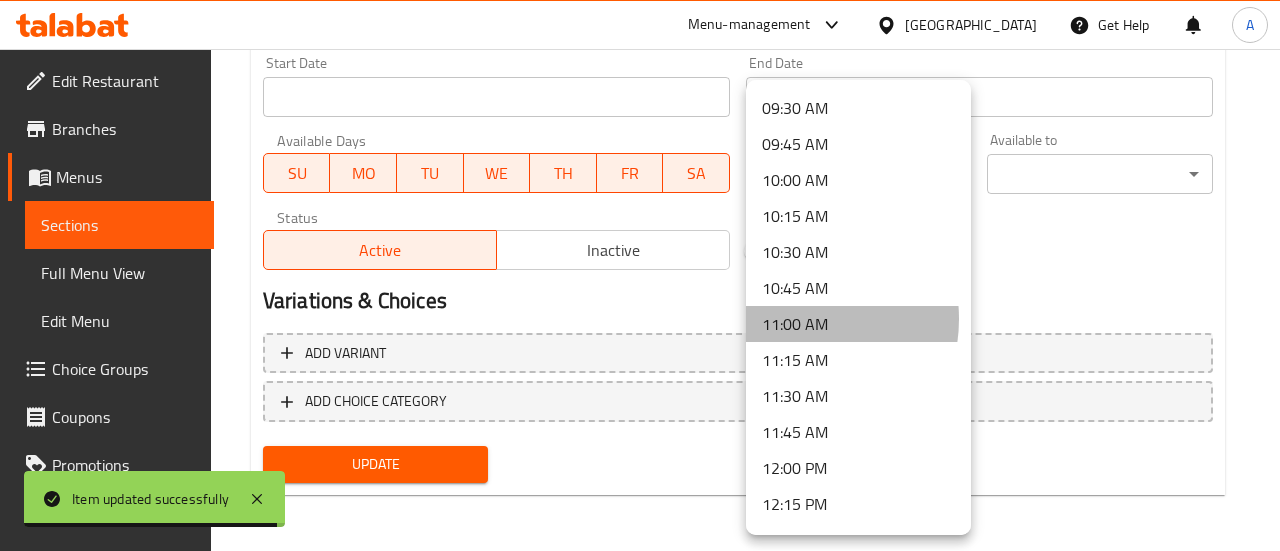 click on "11:00 AM" at bounding box center [858, 324] 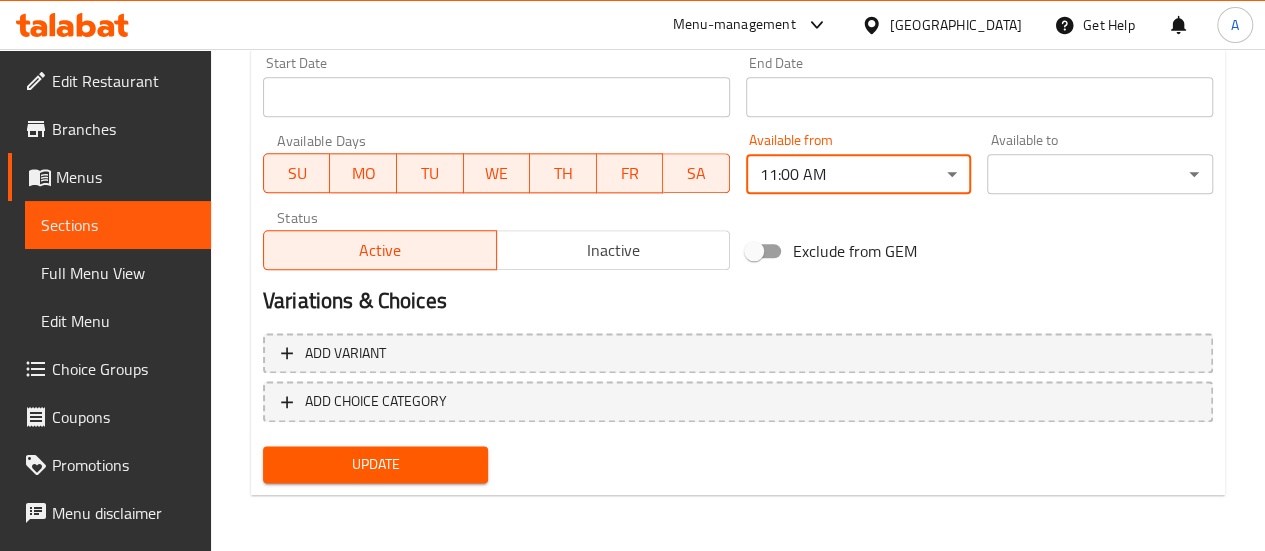 click on "Update" at bounding box center [376, 464] 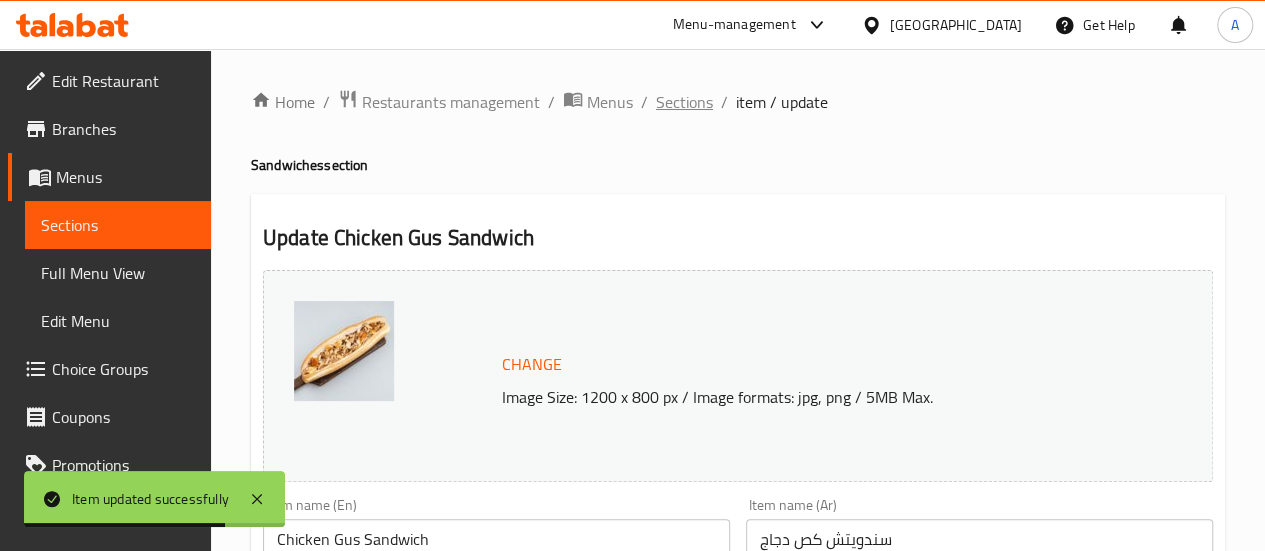 click on "Sections" at bounding box center (684, 102) 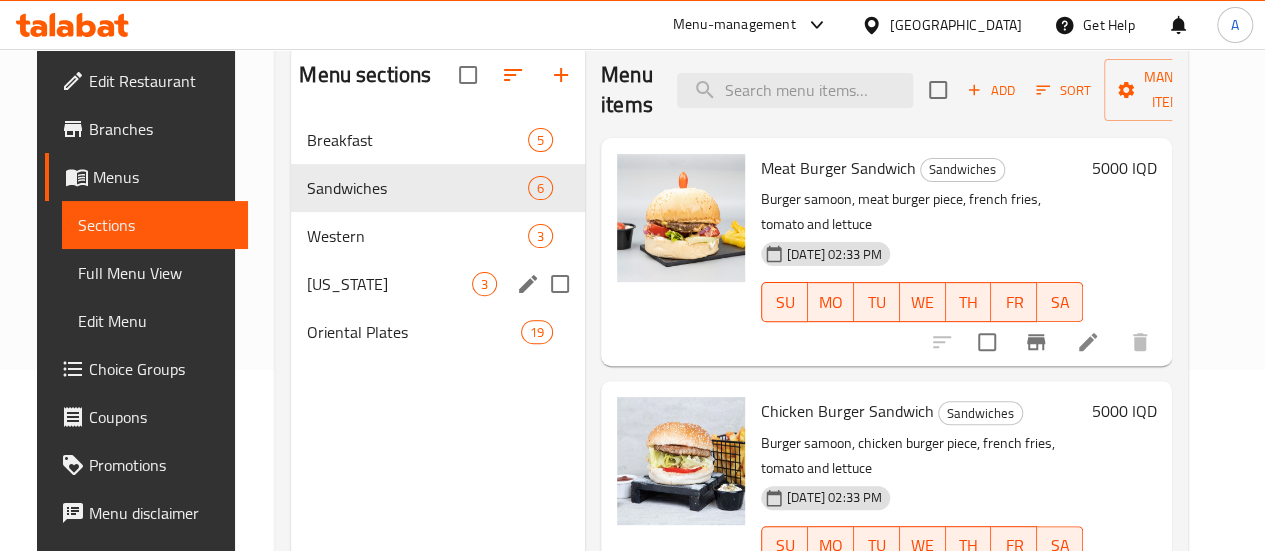 scroll, scrollTop: 182, scrollLeft: 0, axis: vertical 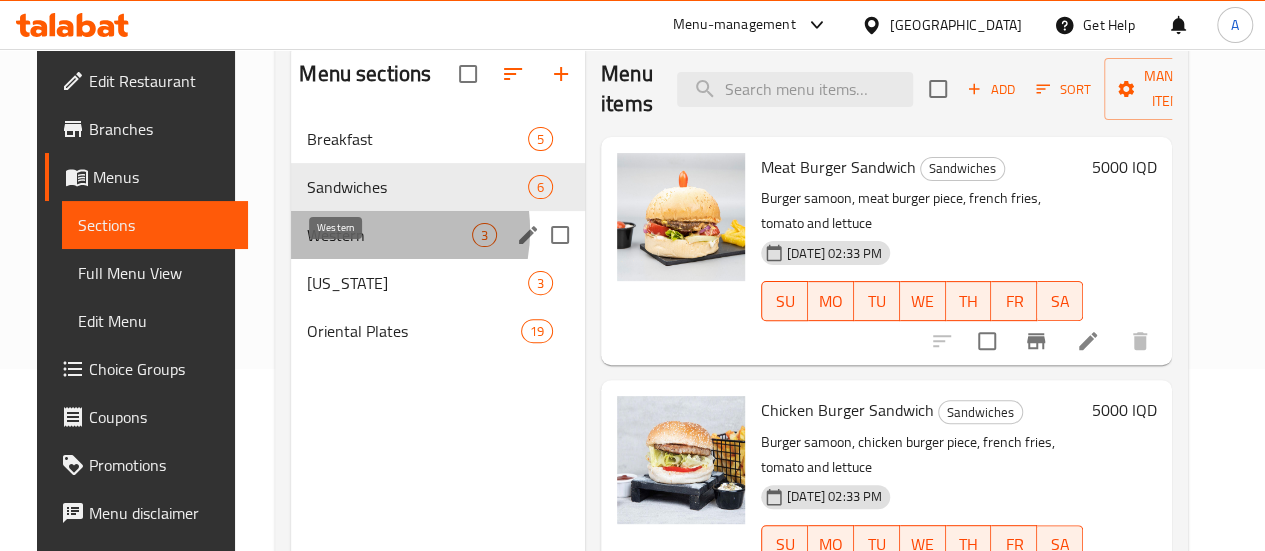 click on "Western" at bounding box center (389, 235) 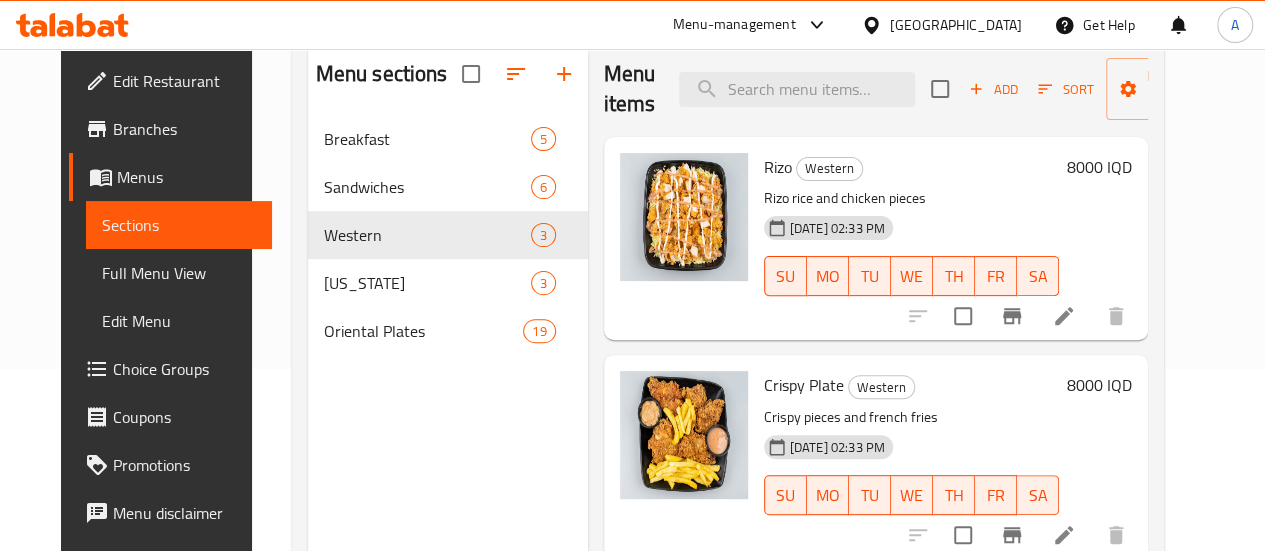scroll, scrollTop: 133, scrollLeft: 0, axis: vertical 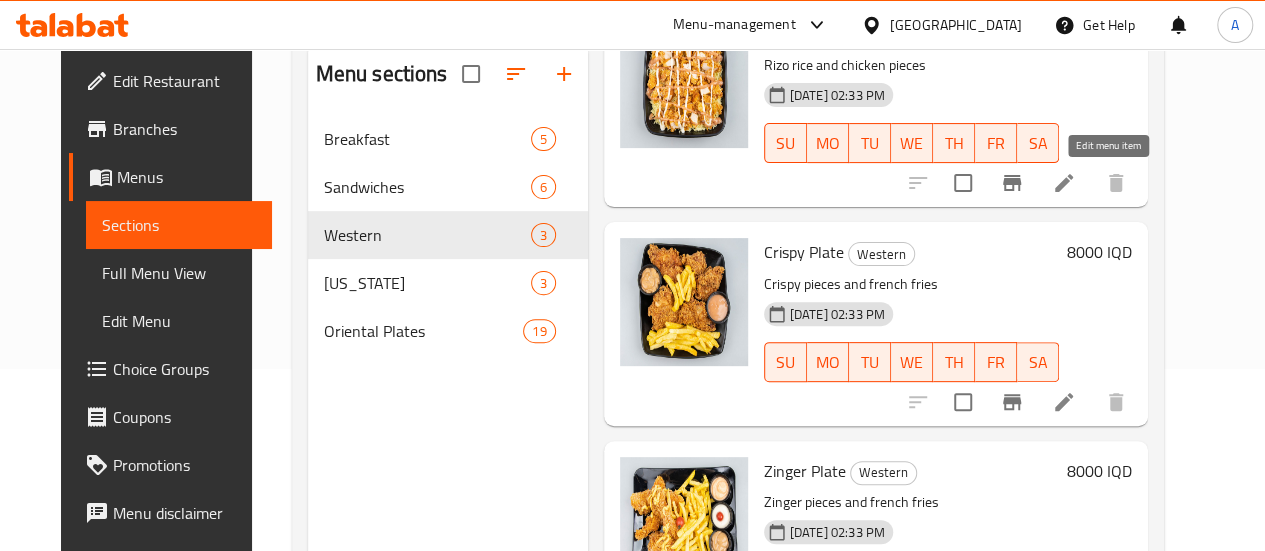 click 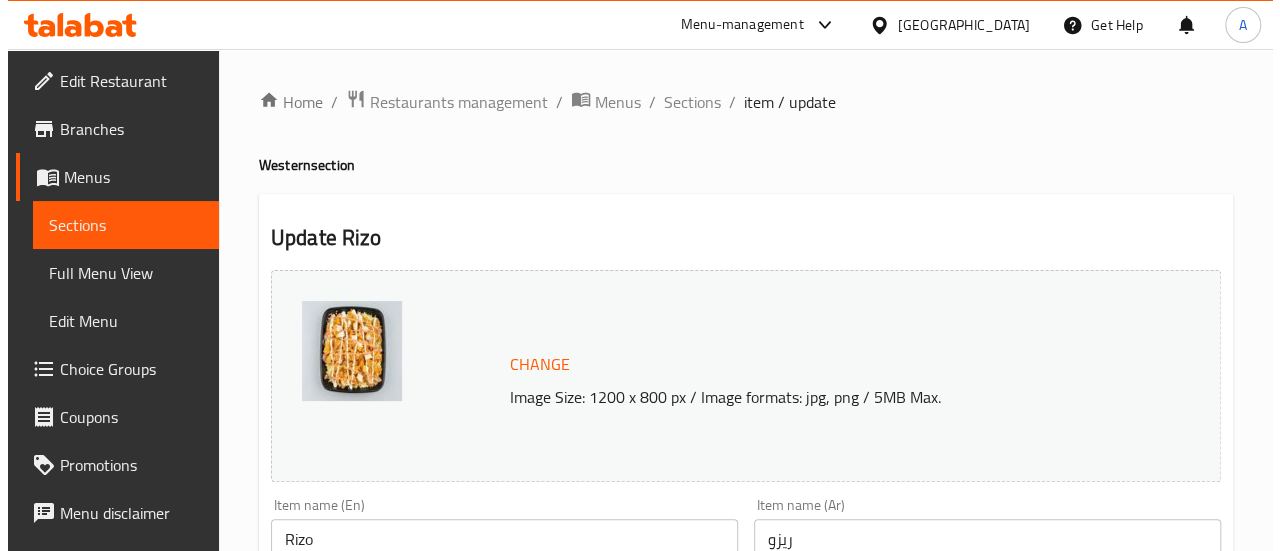 scroll, scrollTop: 1105, scrollLeft: 0, axis: vertical 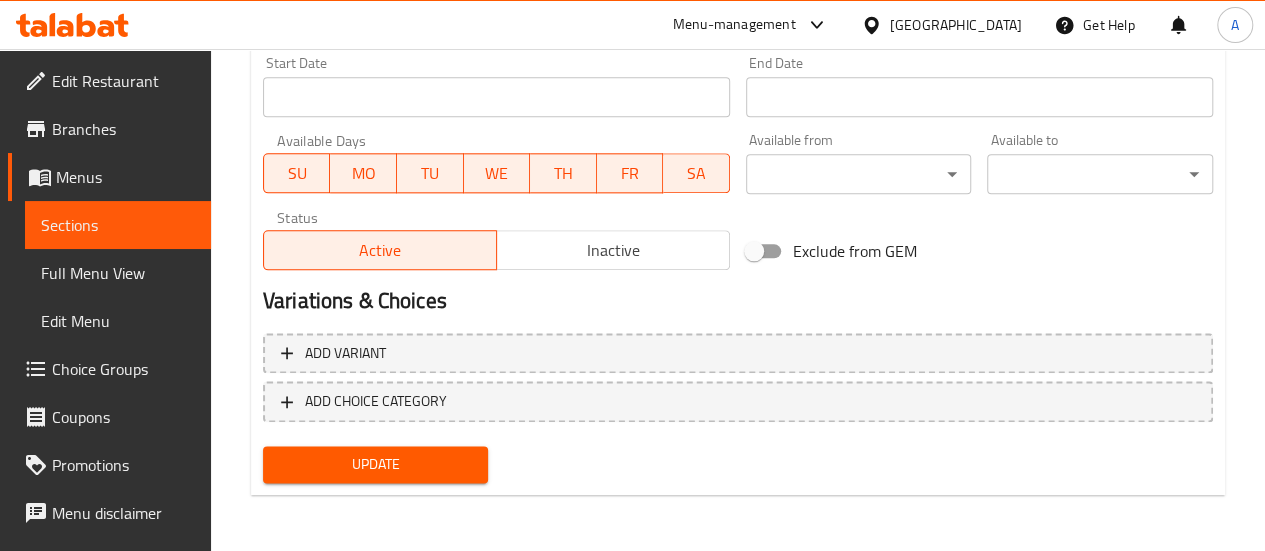 click on "​ Menu-management [GEOGRAPHIC_DATA] Get Help A   Edit Restaurant   Branches   Menus   Sections   Full Menu View   Edit Menu   Choice Groups   Coupons   Promotions   Menu disclaimer   Upsell   Coverage Report   Grocery Checklist  Version:    1.0.0  Get support on:    Support.OpsPlatform Home / Restaurants management / Menus / Sections / item / update Western  section Update Rizo Change Image Size: 1200 x 800 px / Image formats: jpg, png / 5MB Max. Item name (En) Rizo Item name (En) Item name (Ar) ريزو Item name (Ar) Item name (KuSo) ریزۆ Item name (KuSo) Item name (KuBa) ریزۆ Item name (KuBa) Description (En) Rizo rice and chicken pieces Description (En) Description (Ar) أرز ريزو وقطع دجاج Description (Ar) Description (KuSo) برنجی ریزۆ و پارچەی مریشک Description (KuSo) Description (KuBa) برنجی ریزۆ و پارچەی مریشک Description (KuBa) Product barcode Product barcode Product sku Product sku Price   * IQD 8000 Price  * Price on selection Free item SU MO" at bounding box center [632, -805] 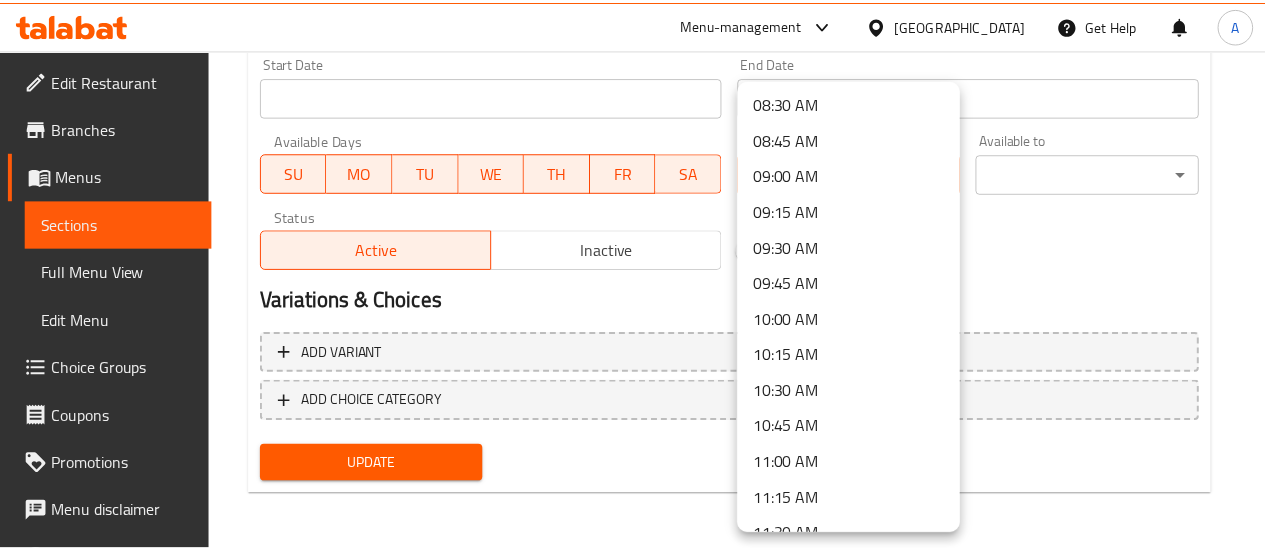 scroll, scrollTop: 1228, scrollLeft: 0, axis: vertical 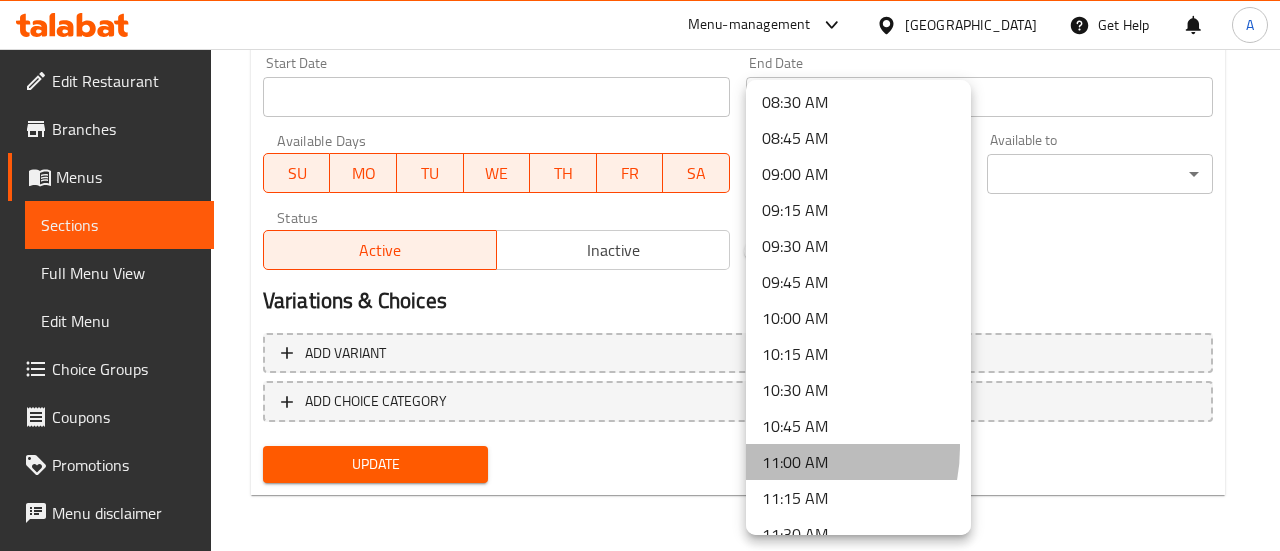 click on "11:00 AM" at bounding box center [858, 462] 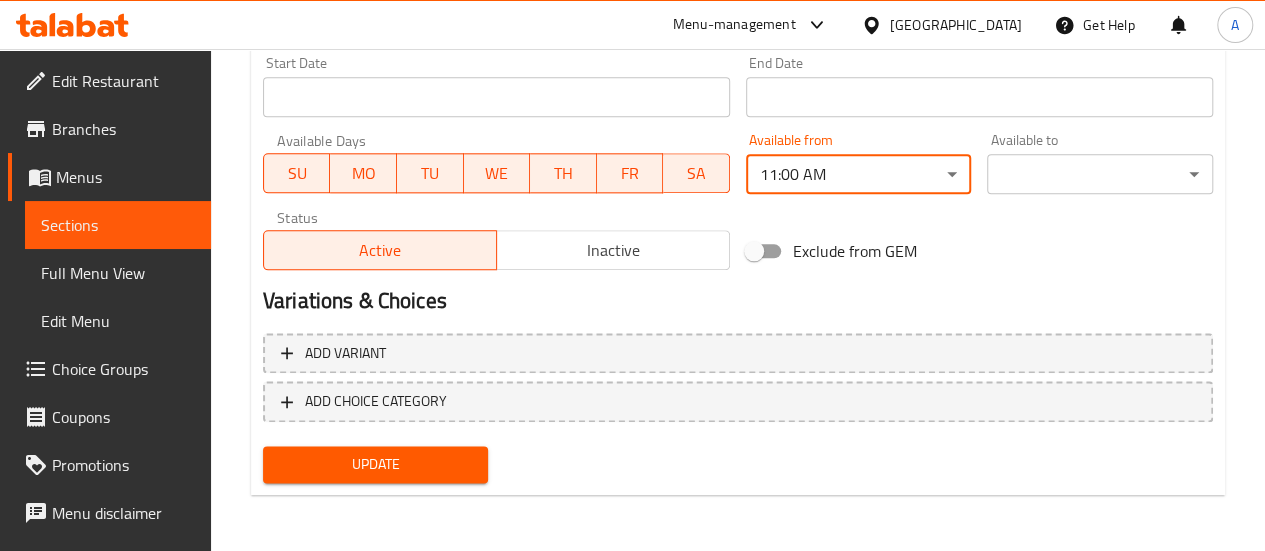 click on "Update" at bounding box center (376, 464) 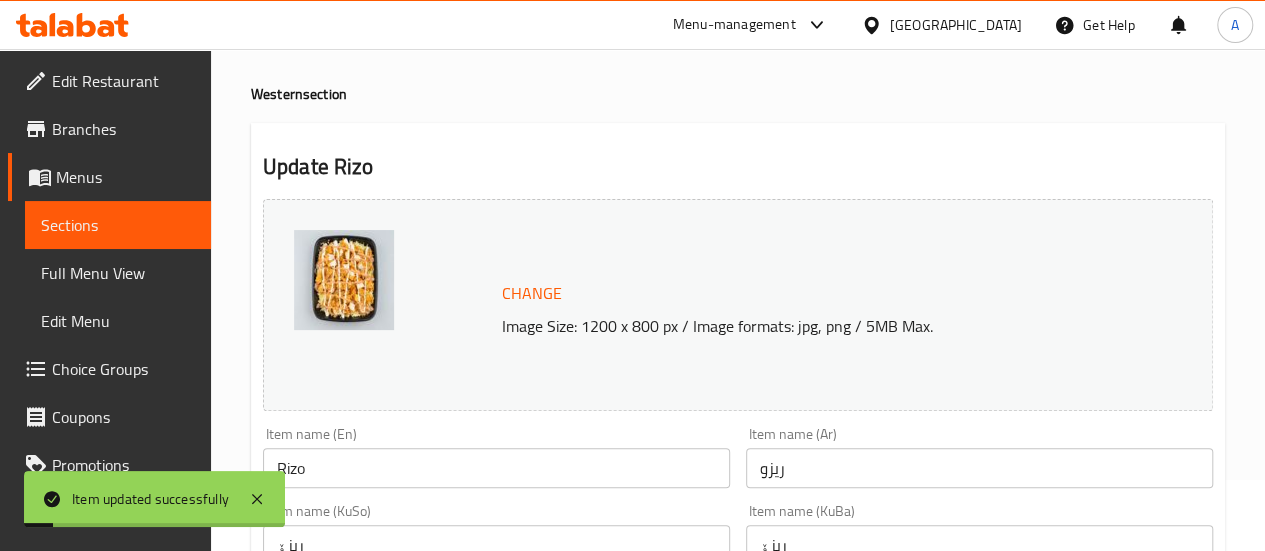 scroll, scrollTop: 0, scrollLeft: 0, axis: both 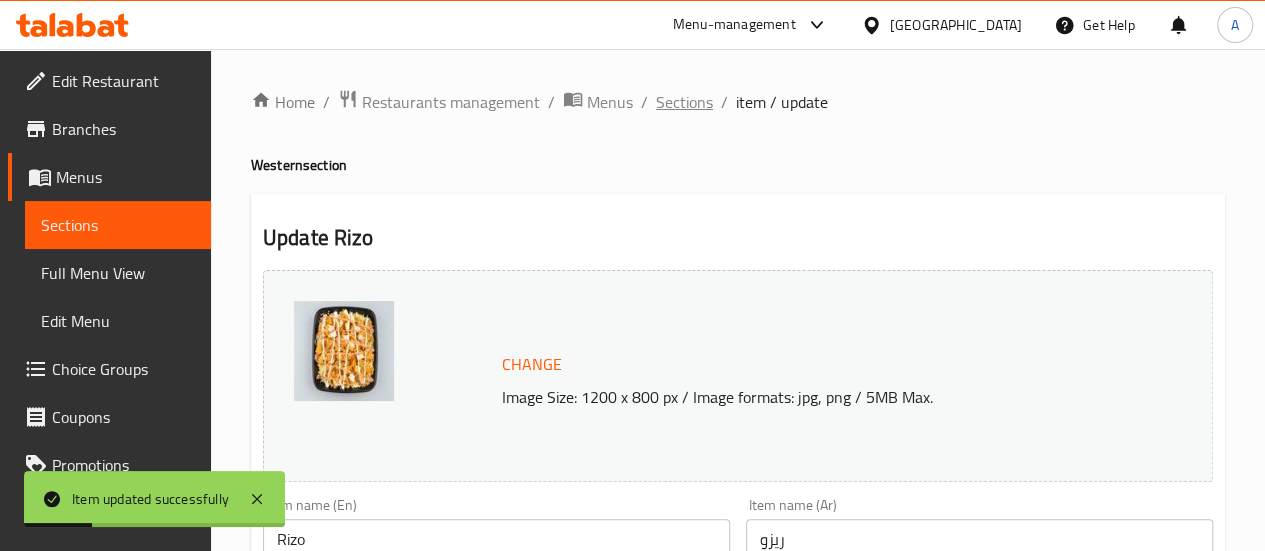 click on "Sections" at bounding box center [684, 102] 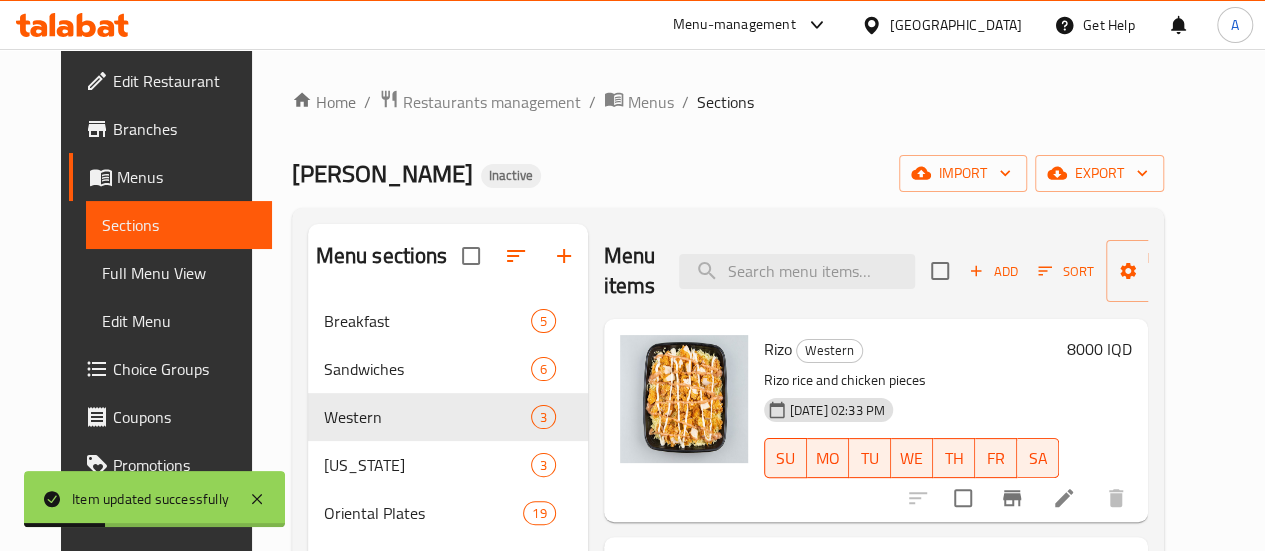 scroll, scrollTop: 184, scrollLeft: 0, axis: vertical 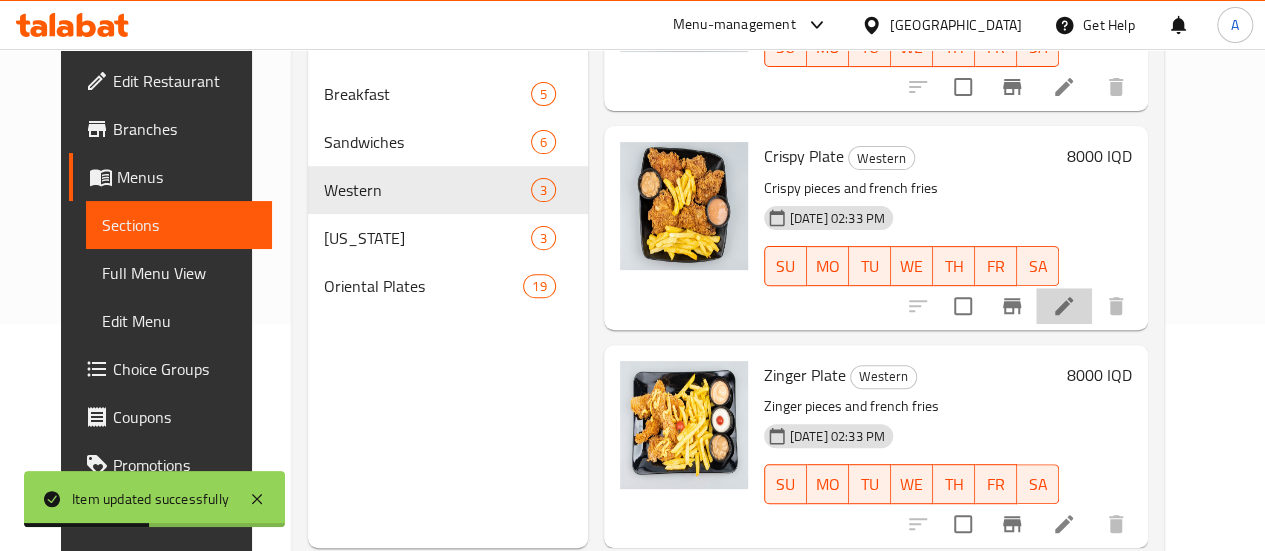 click at bounding box center [1064, 306] 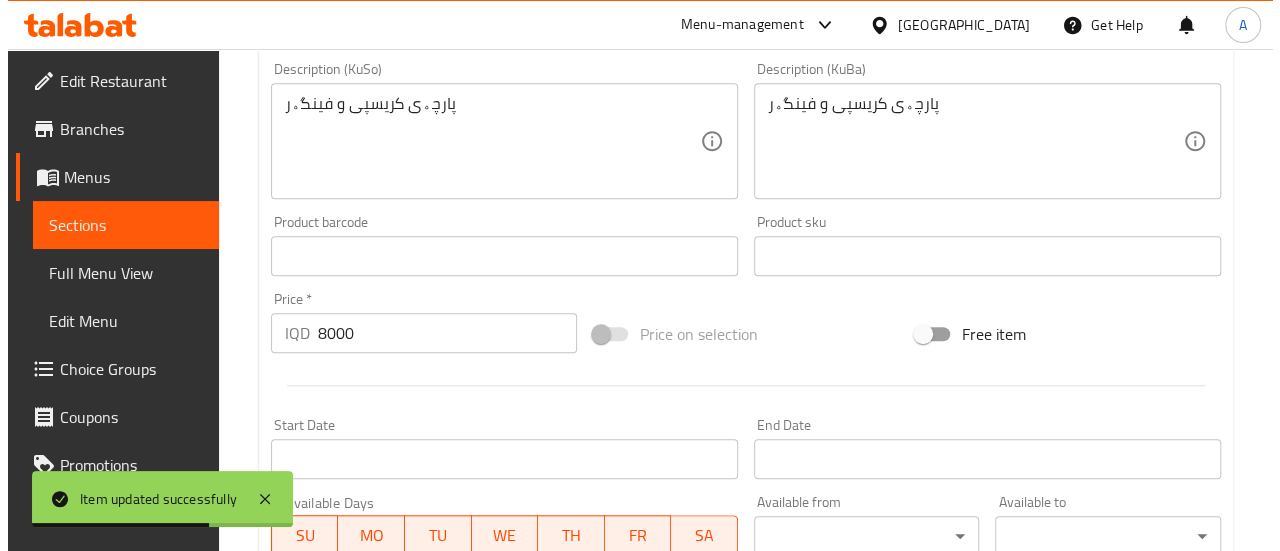 scroll, scrollTop: 1105, scrollLeft: 0, axis: vertical 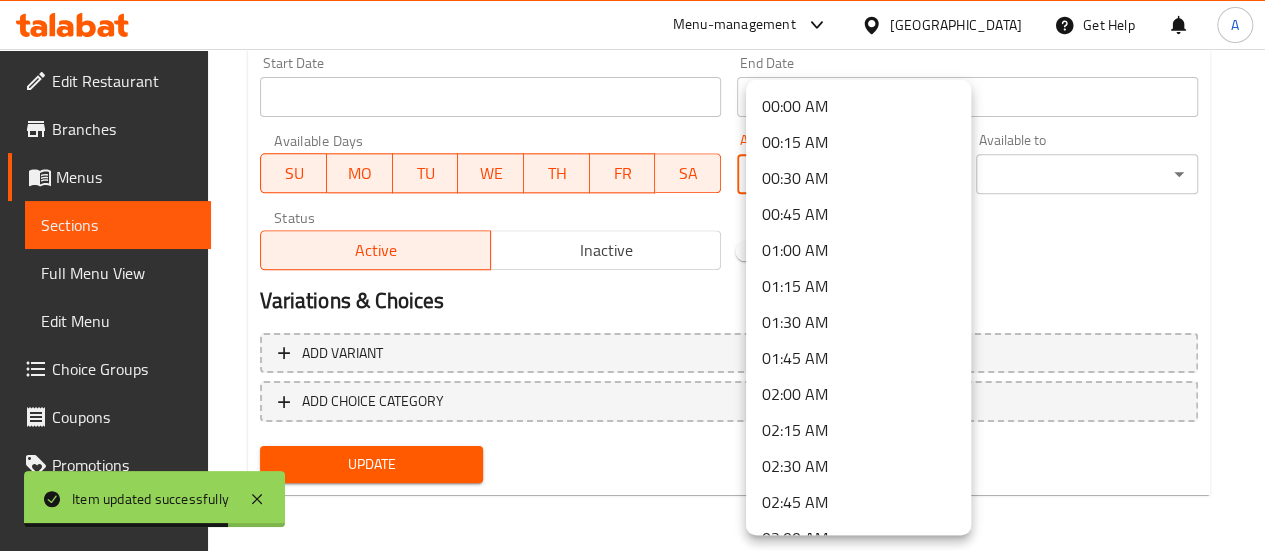click on "Item updated successfully ​ Menu-management [GEOGRAPHIC_DATA] Get Help A   Edit Restaurant   Branches   Menus   Sections   Full Menu View   Edit Menu   Choice Groups   Coupons   Promotions   Menu disclaimer   Upsell   Coverage Report   Grocery Checklist  Version:    1.0.0  Get support on:    Support.OpsPlatform Home / Restaurants management / Menus / Sections / item / update Western  section Update Crispy Plate Change Image Size: 1200 x 800 px / Image formats: jpg, png / 5MB Max. Item name (En) Crispy Plate Item name (En) Item name (Ar) طبق كرسبي Item name (Ar) Item name (KuSo) قاپێک کریسپی Item name (KuSo) Item name (KuBa) قاپێک کریسپی Item name (KuBa) Description (En) Crispy pieces and french fries Description (En) Description (Ar) قطع كرسبي وبطاطا مقلية Description (Ar) Description (KuSo) پارچەی کریسپی و فینگەر Description (KuSo) Description (KuBa) پارچەی کریسپی و فینگەر Description (KuBa) Product barcode Product barcode Price" at bounding box center [632, -805] 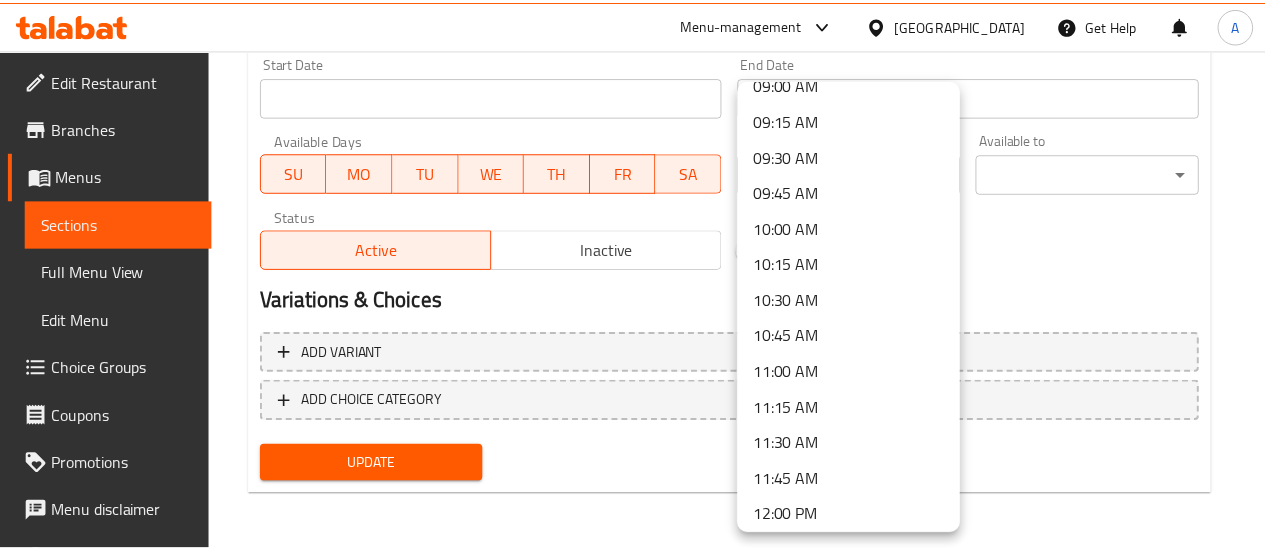 scroll, scrollTop: 1340, scrollLeft: 0, axis: vertical 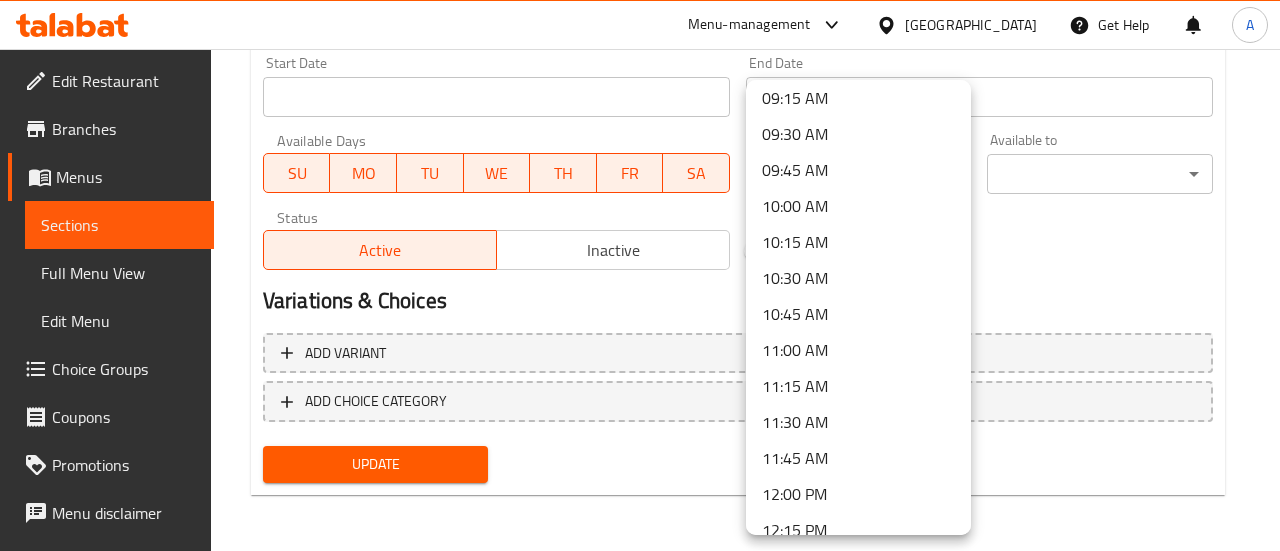 click on "11:00 AM" at bounding box center [858, 350] 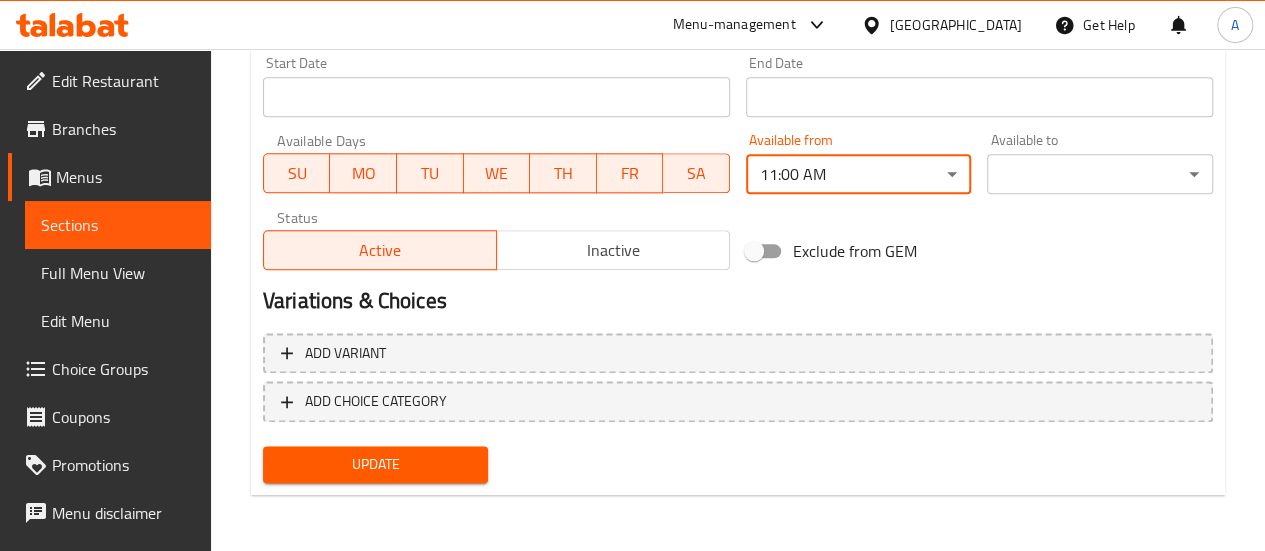 click on "Update" at bounding box center (376, 464) 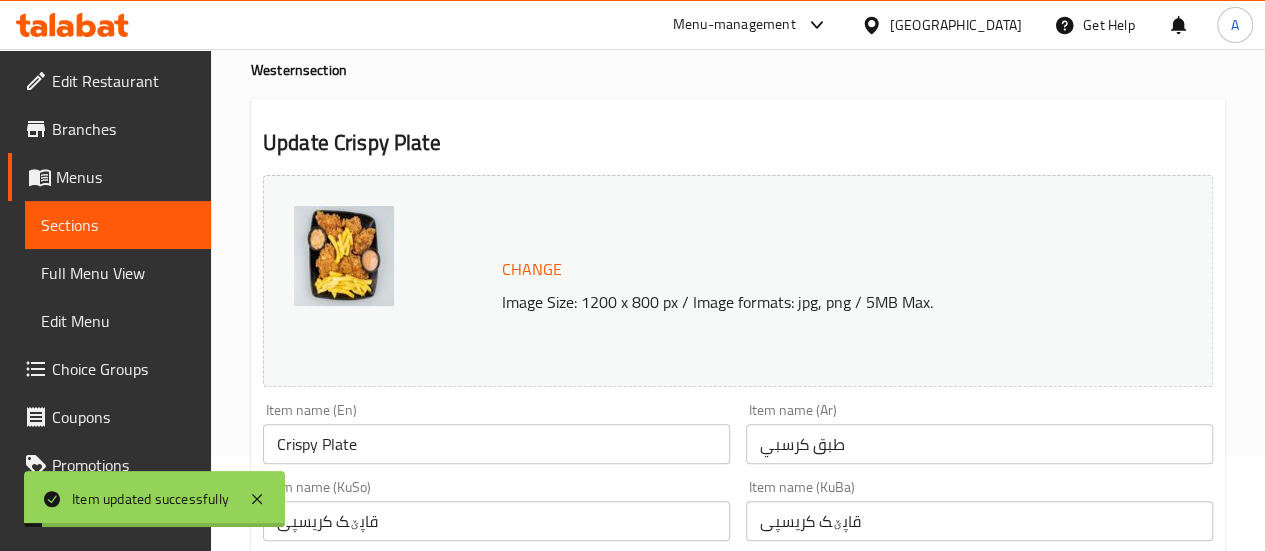 scroll, scrollTop: 0, scrollLeft: 0, axis: both 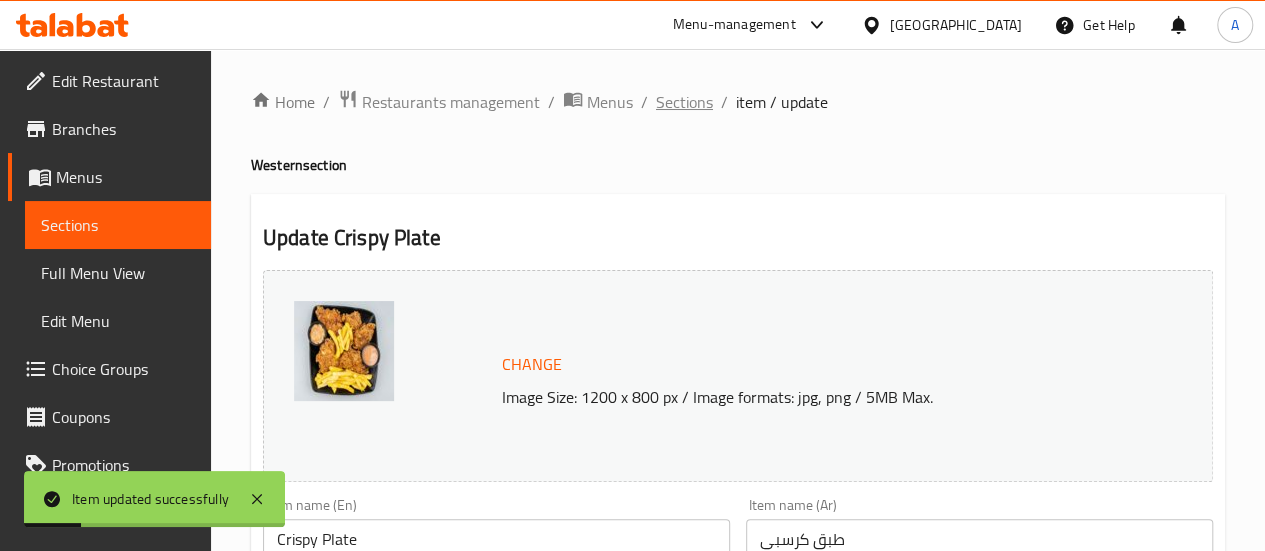 click on "Sections" at bounding box center [684, 102] 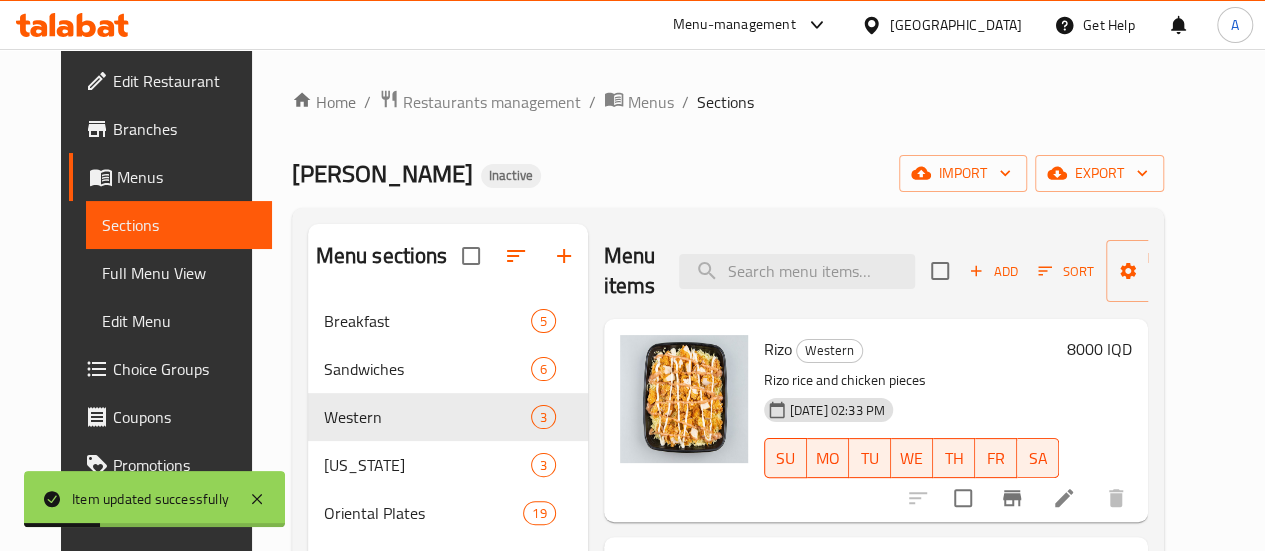 scroll, scrollTop: 184, scrollLeft: 0, axis: vertical 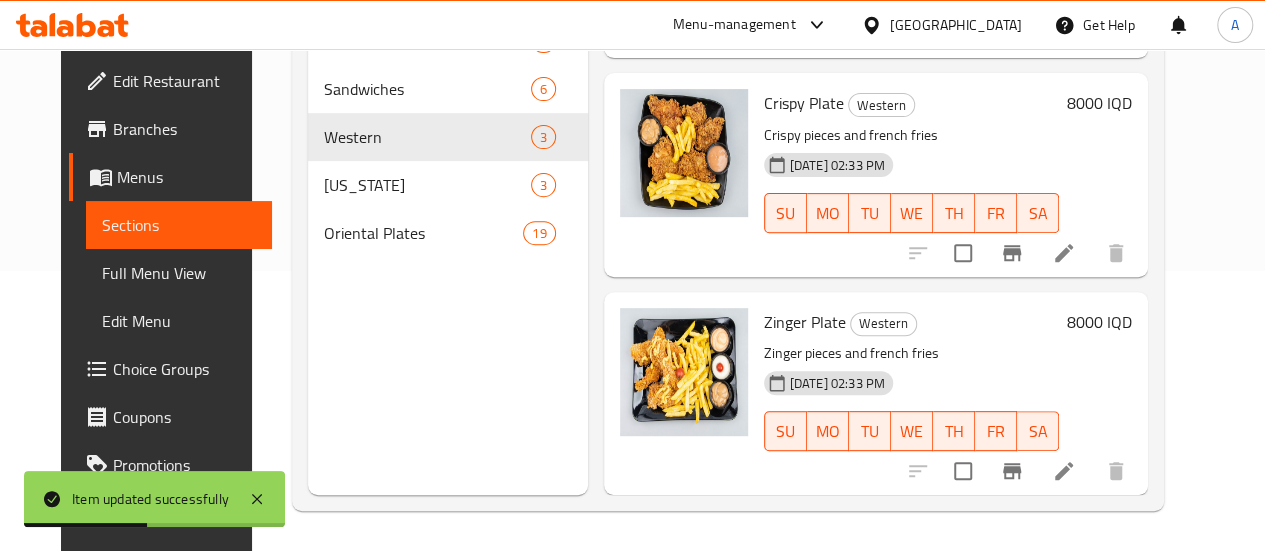 click at bounding box center [1064, 471] 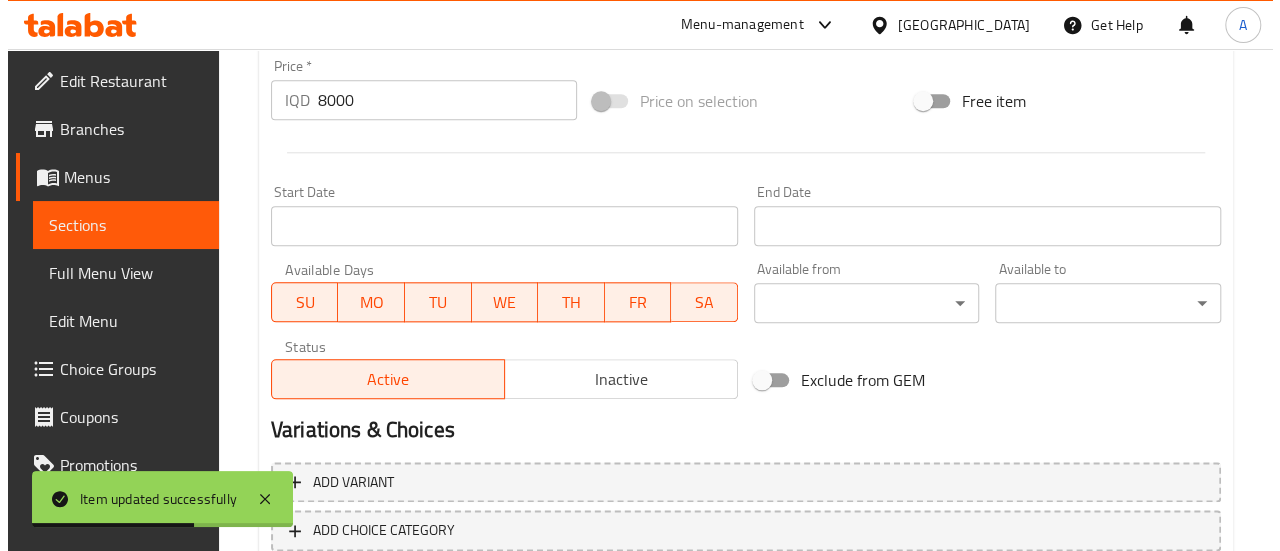 scroll, scrollTop: 1105, scrollLeft: 0, axis: vertical 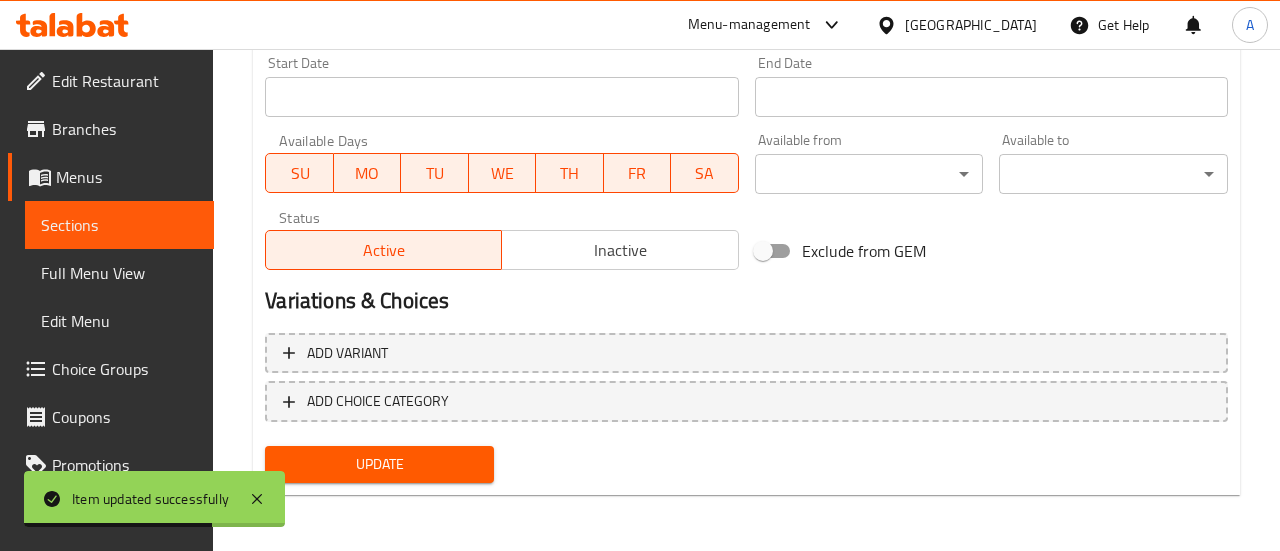 click on "Item updated successfully ​ Menu-management [GEOGRAPHIC_DATA] Get Help A   Edit Restaurant   Branches   Menus   Sections   Full Menu View   Edit Menu   Choice Groups   Coupons   Promotions   Menu disclaimer   Upsell   Coverage Report   Grocery Checklist  Version:    1.0.0  Get support on:    Support.OpsPlatform Home / Restaurants management / Menus / Sections / item / update Western  section Update Zinger Plate Change Image Size: 1200 x 800 px / Image formats: jpg, png / 5MB Max. Item name (En) Zinger Plate Item name (En) Item name (Ar) طبق زنجر Item name (Ar) Item name (KuSo) قاپێک زینگەر Item name (KuSo) Item name (KuBa) قاپێک زینگەر Item name (KuBa) Description (En) Zinger pieces and french fries Description (En) Description (Ar) قطع زنجر وبطاطا مقلية Description (Ar) Description (KuSo) پارچەی زینگەر و فینگەر Description (KuSo) Description (KuBa) پارچەی زینگەر و فینگەر Description (KuBa) Product barcode Product barcode Product sku *" at bounding box center (640, -805) 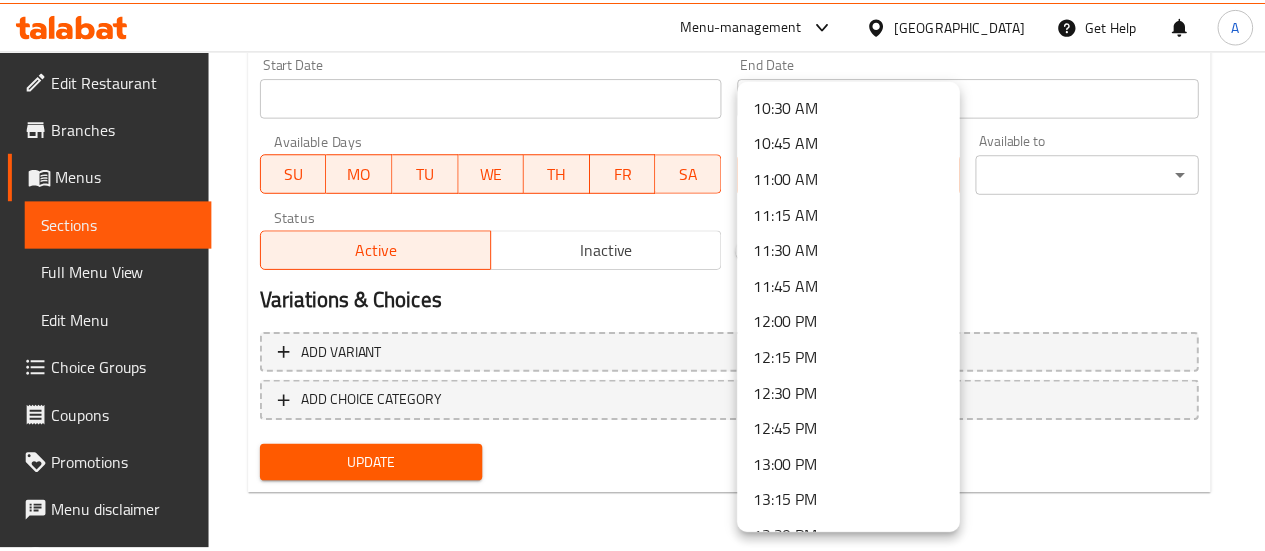 scroll, scrollTop: 1514, scrollLeft: 0, axis: vertical 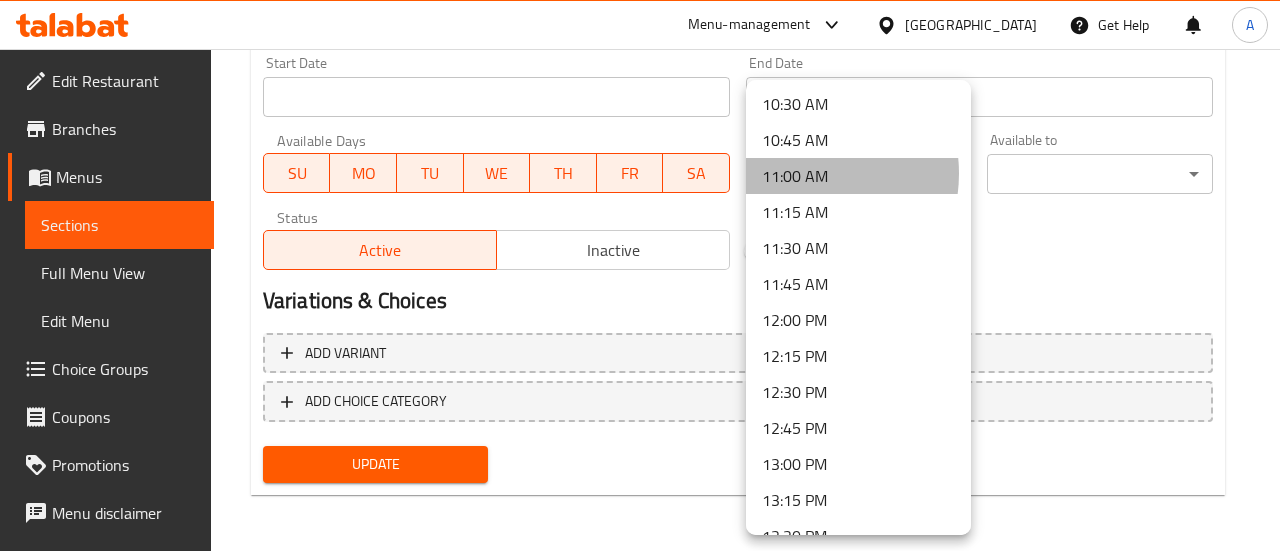click on "11:00 AM" at bounding box center (858, 176) 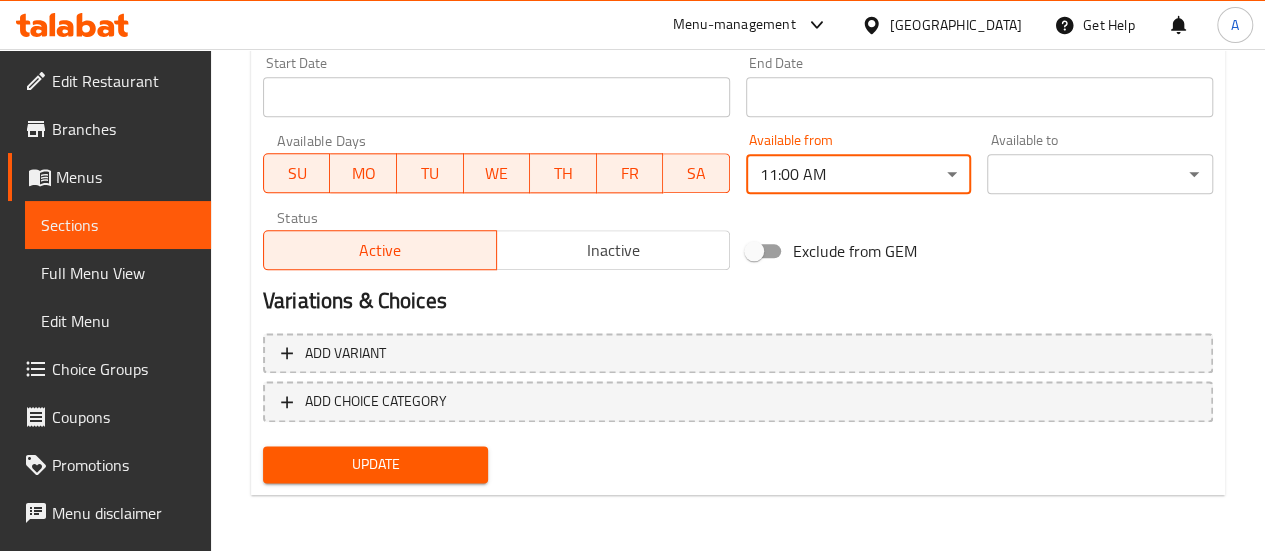 click on "Update" at bounding box center (376, 464) 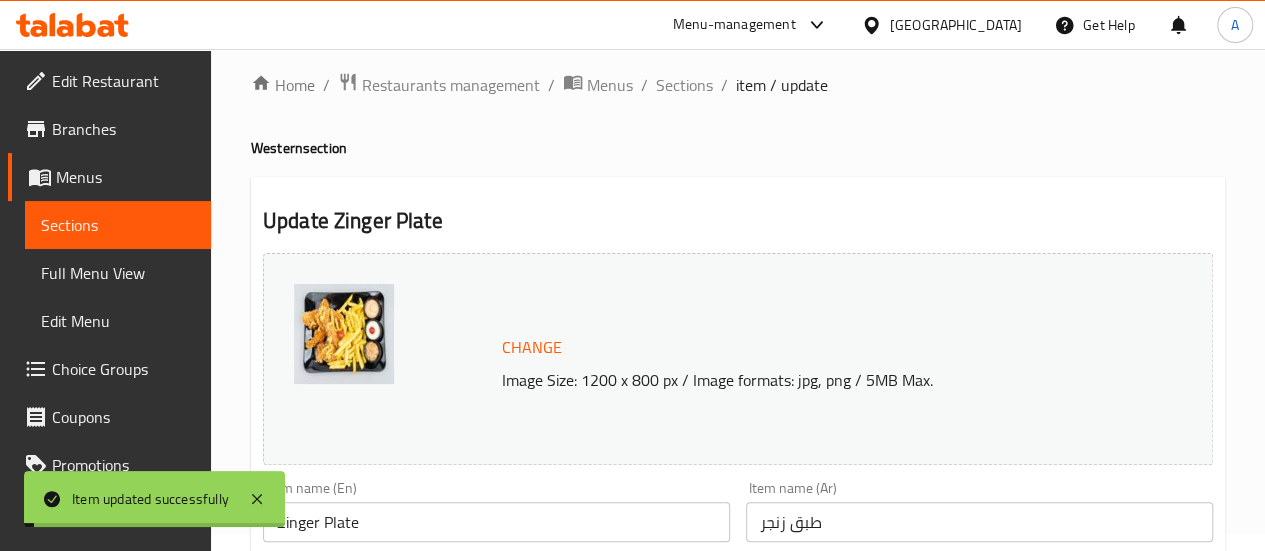 scroll, scrollTop: 0, scrollLeft: 0, axis: both 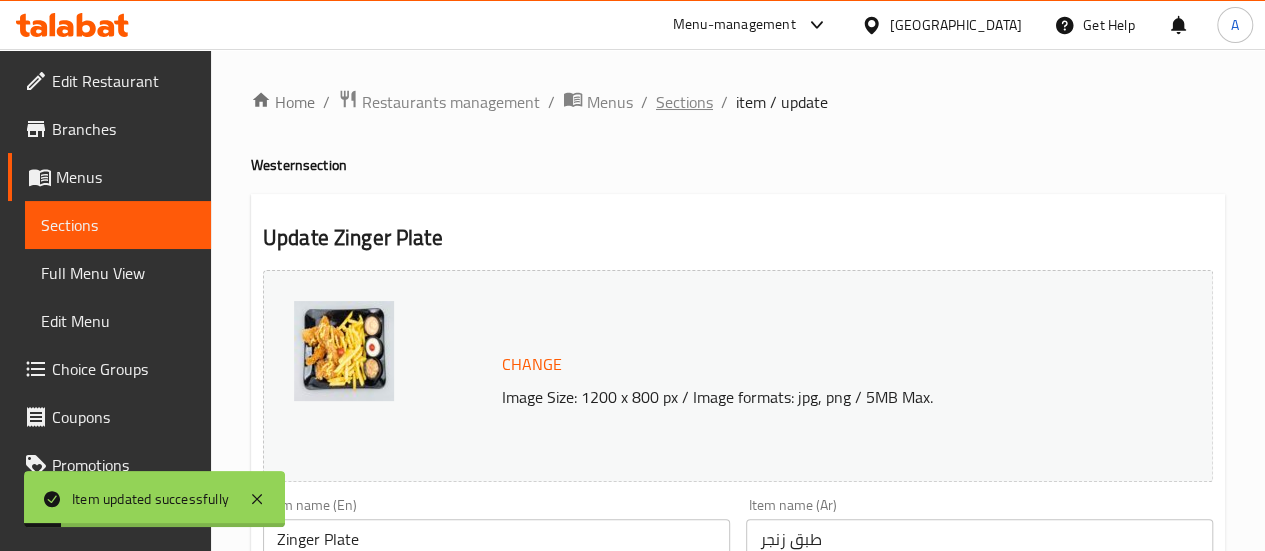 click on "Sections" at bounding box center (684, 102) 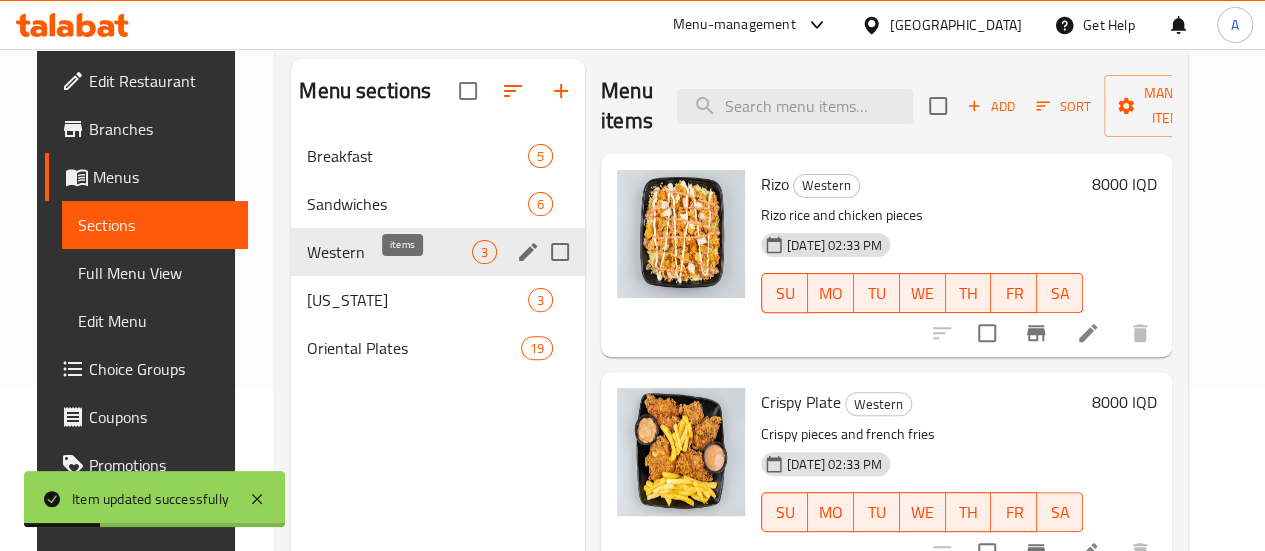 scroll, scrollTop: 167, scrollLeft: 0, axis: vertical 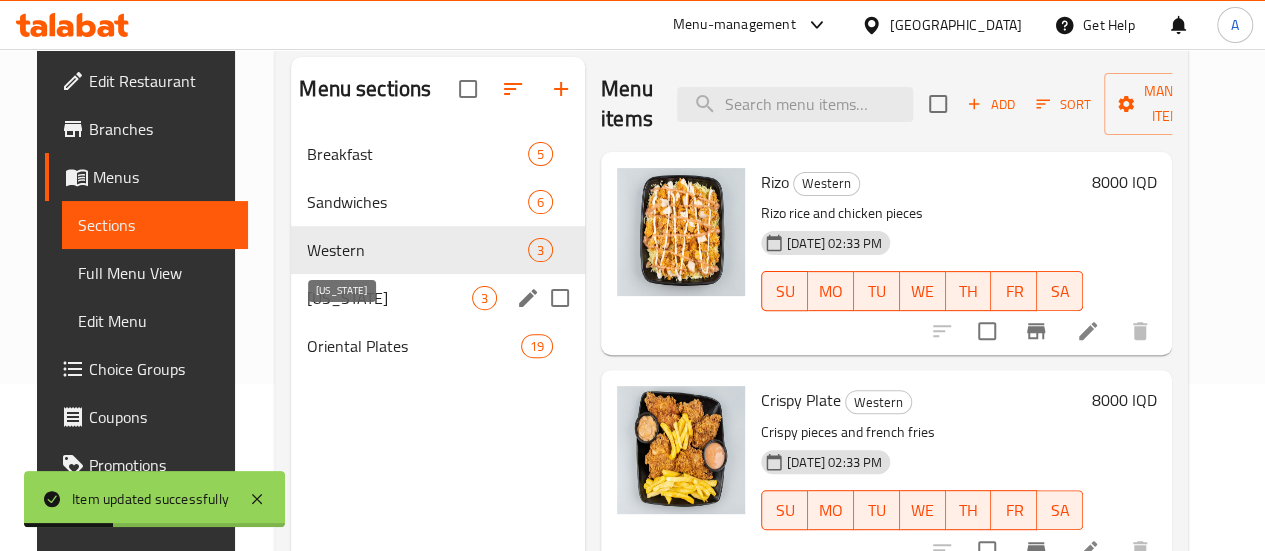 click on "[US_STATE]" at bounding box center (389, 298) 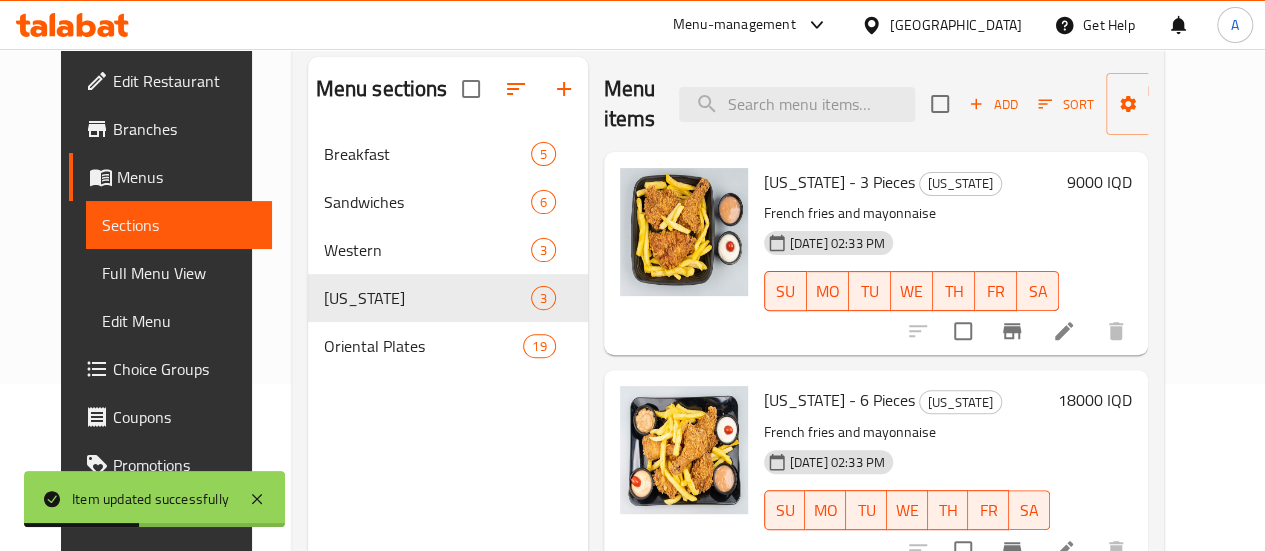 scroll, scrollTop: 60, scrollLeft: 0, axis: vertical 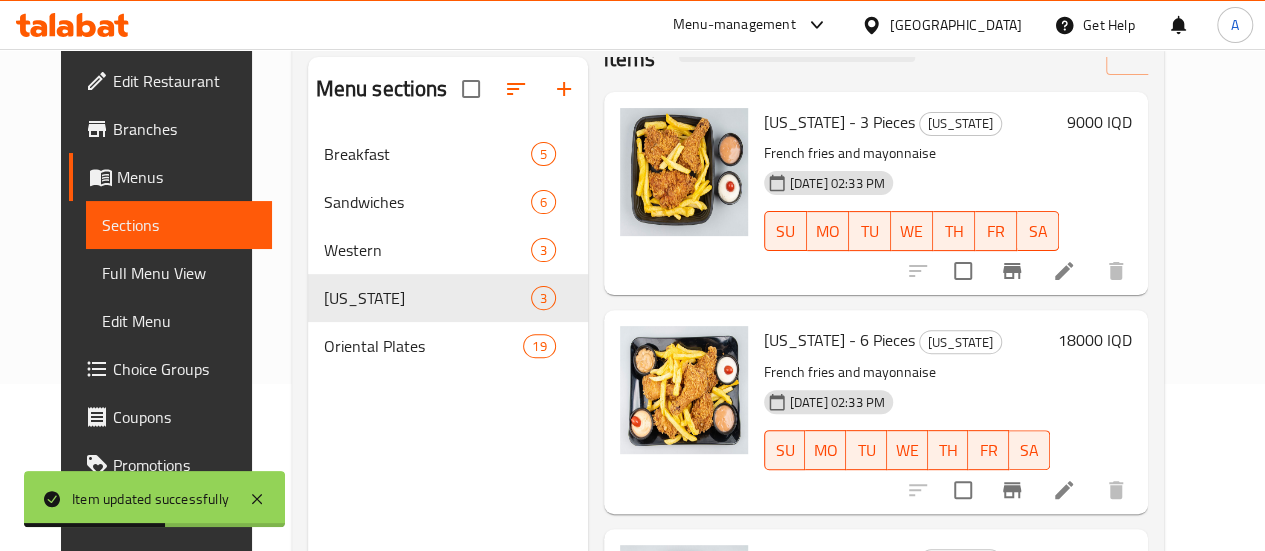 click at bounding box center [1064, 271] 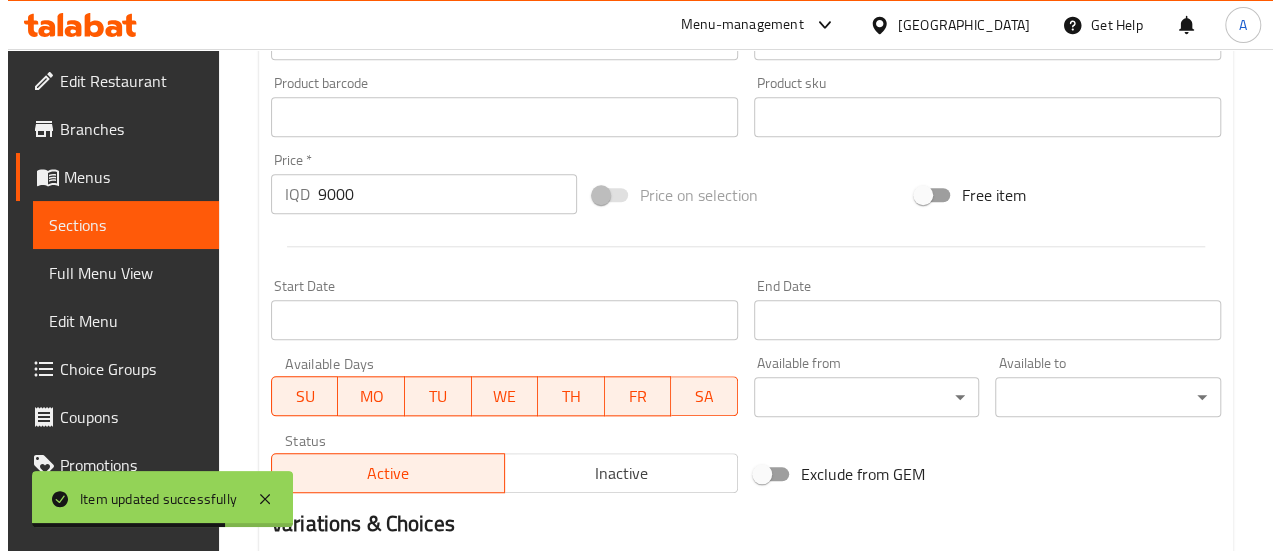 scroll, scrollTop: 1105, scrollLeft: 0, axis: vertical 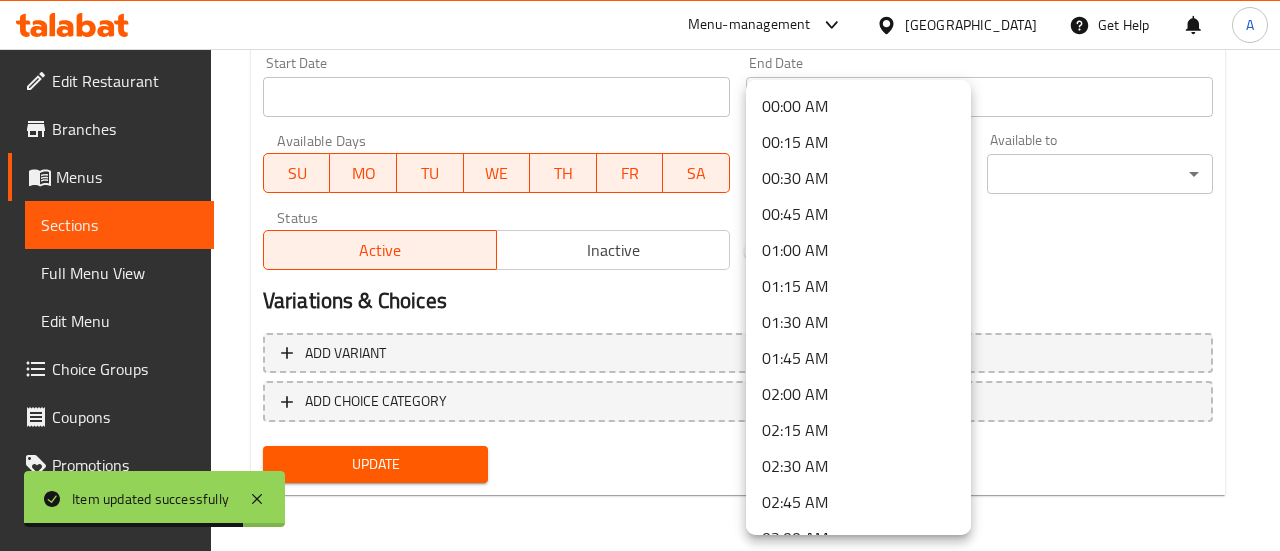 click on "Item updated successfully ​ Menu-management [GEOGRAPHIC_DATA] Get Help A   Edit Restaurant   Branches   Menus   Sections   Full Menu View   Edit Menu   Choice Groups   Coupons   Promotions   Menu disclaimer   Upsell   Coverage Report   Grocery Checklist  Version:    1.0.0  Get support on:    Support.OpsPlatform Home / Restaurants management / Menus / Sections / item / update [US_STATE]  section Update [US_STATE] - 3 Pieces Change Image Size: 1200 x 800 px / Image formats: jpg, png / 5MB Max. Item name (En) [US_STATE] - 3 Pieces Item name (En) Item name (Ar) كنتاكي - 3 قطع Item name (Ar) Item name ([GEOGRAPHIC_DATA]) [GEOGRAPHIC_DATA] - 3 پارچە Item name (KuSo) Item name ([GEOGRAPHIC_DATA]) [GEOGRAPHIC_DATA] - 3 پارچە Item name (KuBa) Description (En) French fries and mayonnaise Description (En) Description (Ar) بطاطا مقلية ومايونيز Description (Ar) Description (KuSo) فینگەر و مایۆنیز Description (KuSo) Description (KuBa) فینگەر و مایۆنیز Description (KuBa) Product barcode Product barcode Price" at bounding box center [640, -805] 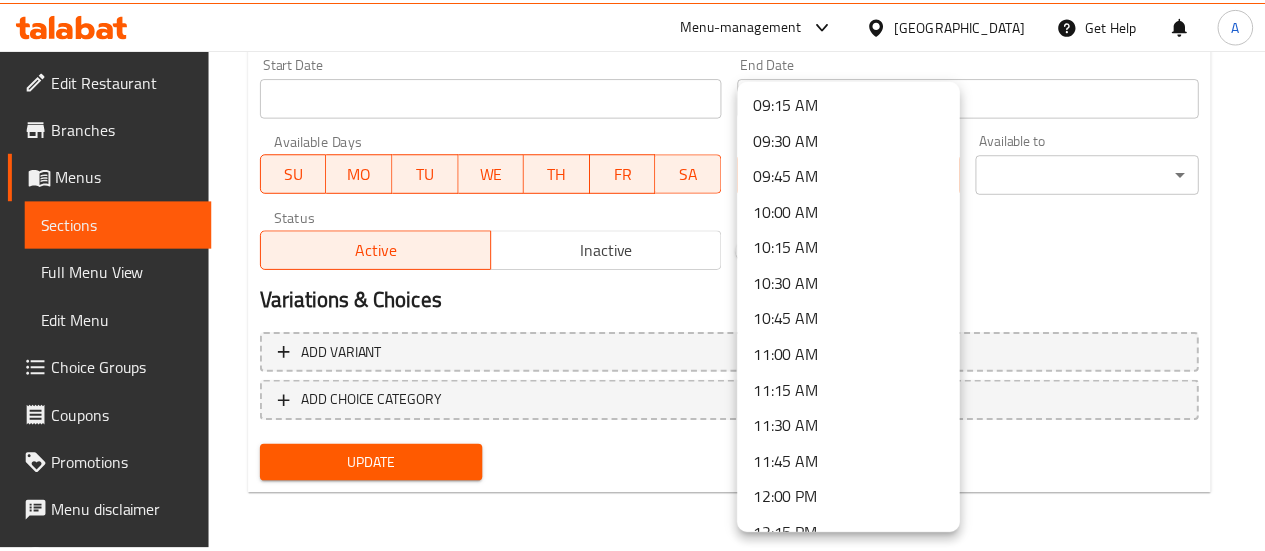 scroll, scrollTop: 1336, scrollLeft: 0, axis: vertical 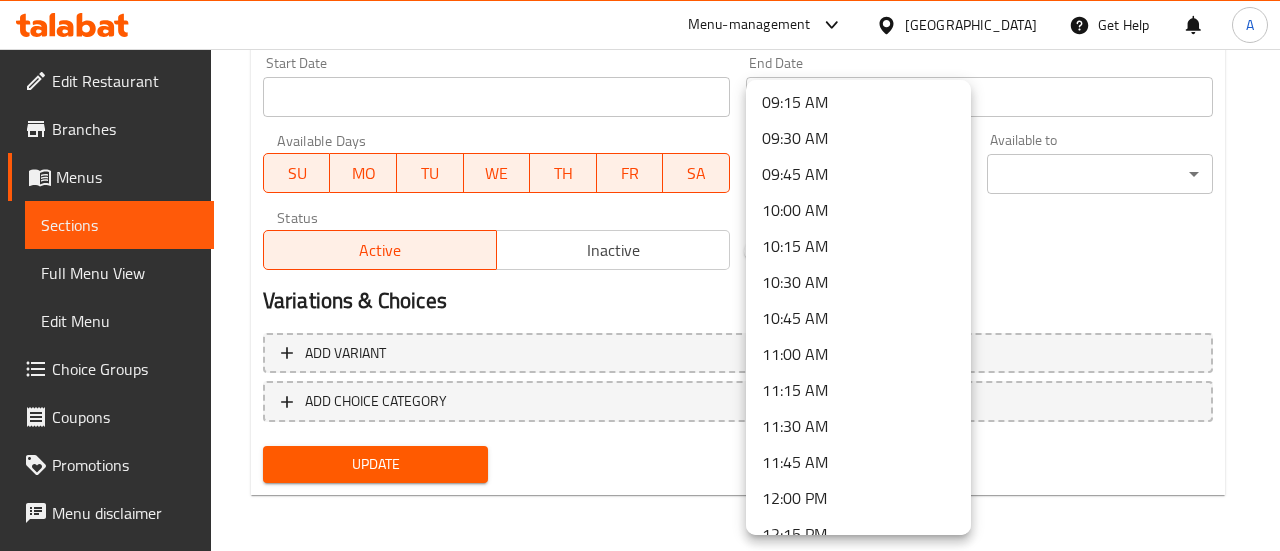 click on "11:00 AM" at bounding box center (858, 354) 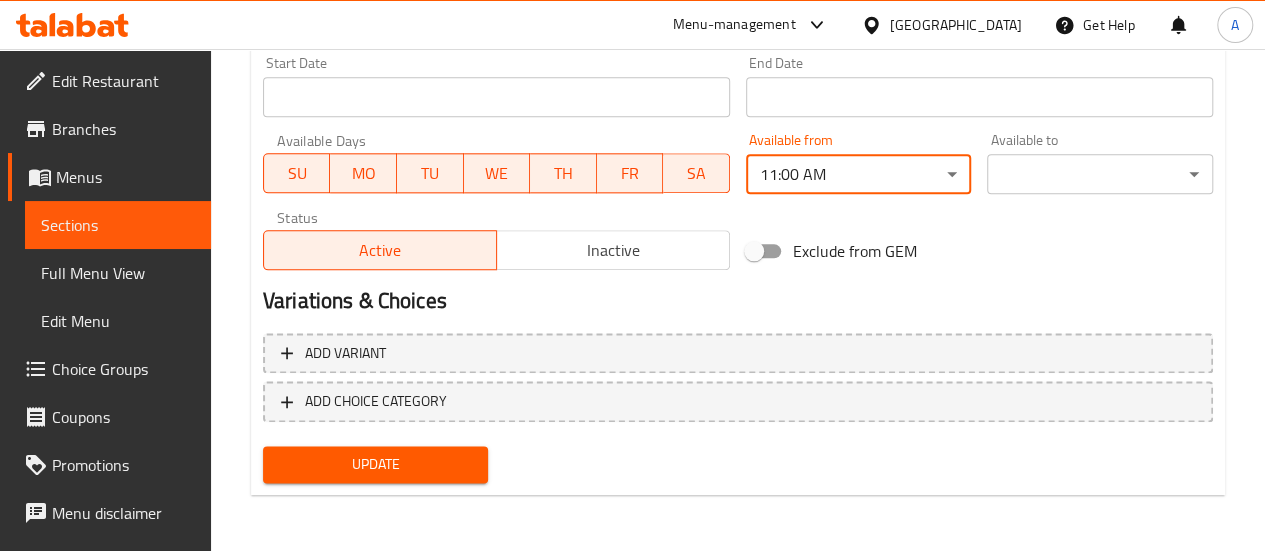 click on "Update" at bounding box center (376, 464) 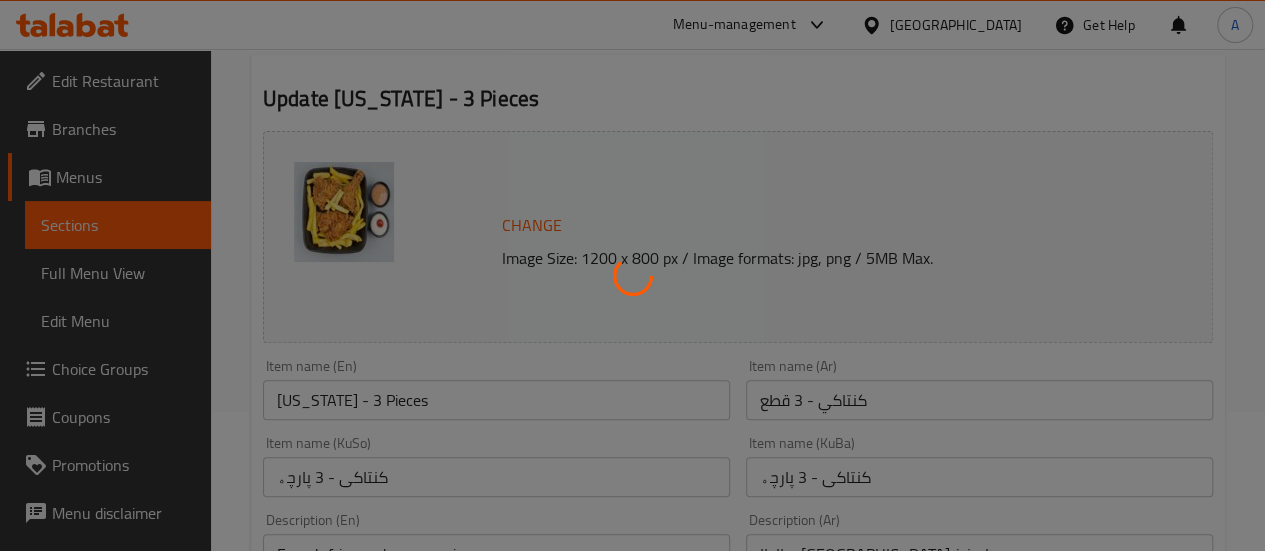 scroll, scrollTop: 0, scrollLeft: 0, axis: both 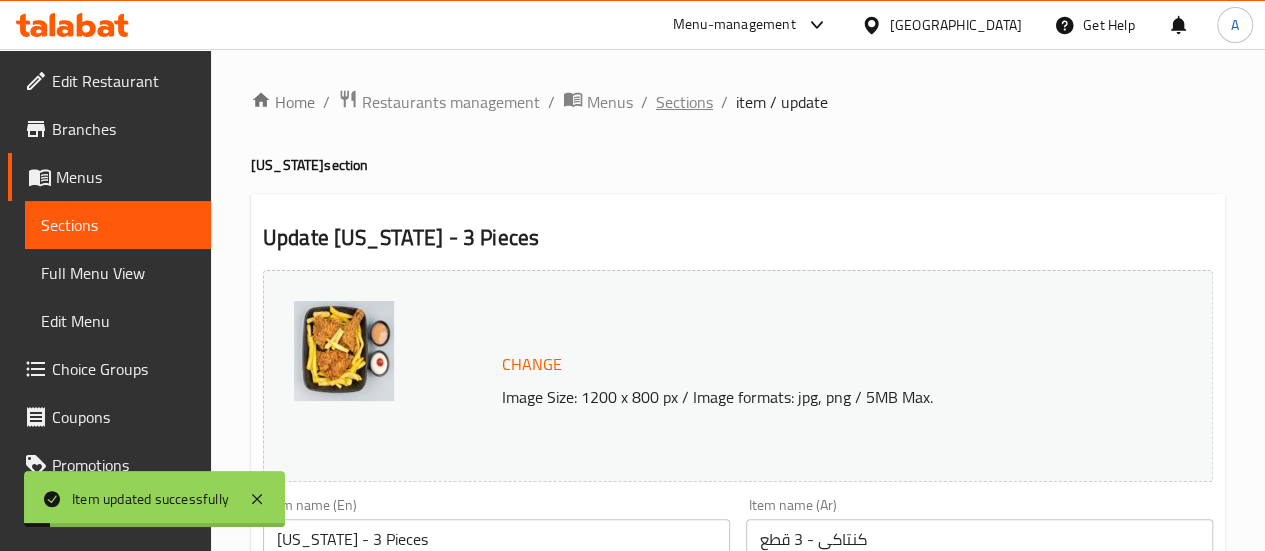 click on "Sections" at bounding box center [684, 102] 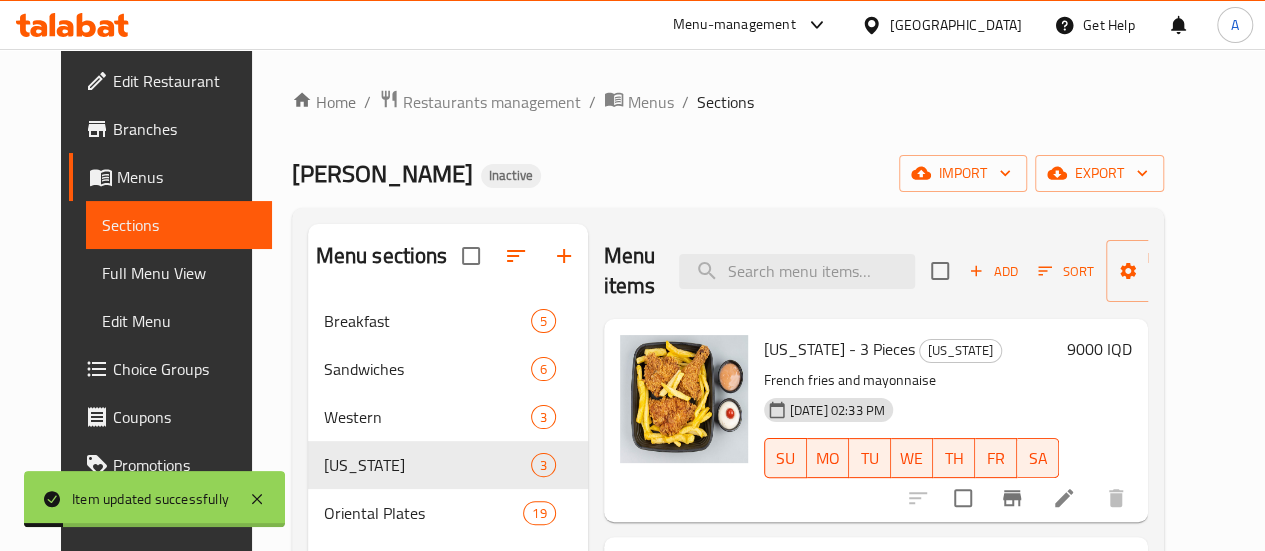 scroll, scrollTop: 184, scrollLeft: 0, axis: vertical 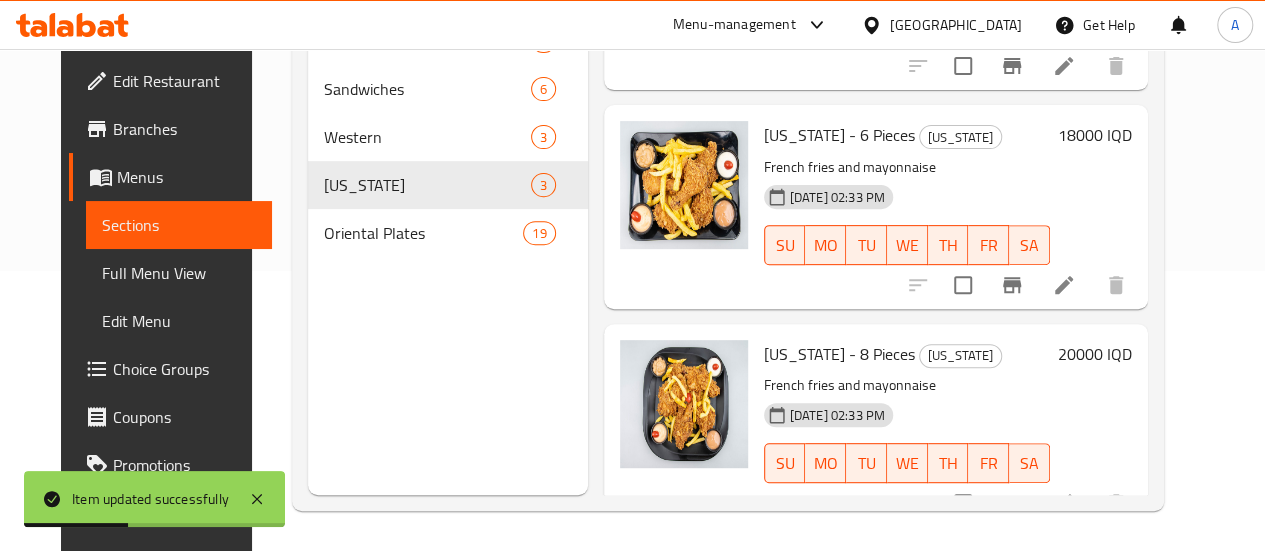 click 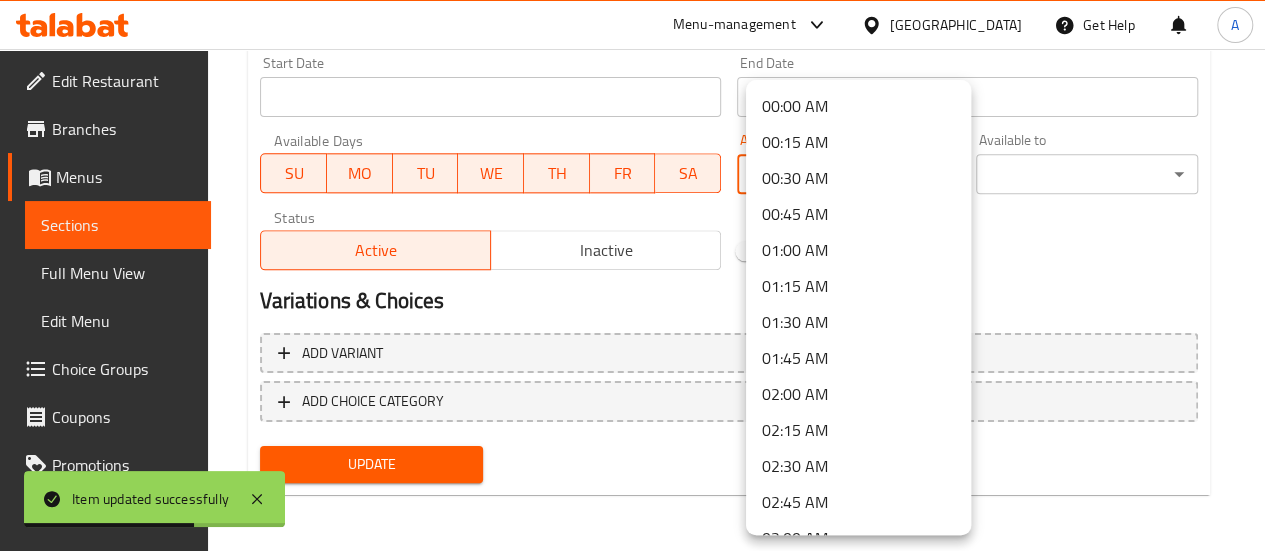 click on "Item updated successfully ​ Menu-management [GEOGRAPHIC_DATA] Get Help A   Edit Restaurant   Branches   Menus   Sections   Full Menu View   Edit Menu   Choice Groups   Coupons   Promotions   Menu disclaimer   Upsell   Coverage Report   Grocery Checklist  Version:    1.0.0  Get support on:    Support.OpsPlatform Home / Restaurants management / Menus / Sections / item / update [US_STATE]  section Update [US_STATE] - 6 Pieces Change Image Size: 1200 x 800 px / Image formats: jpg, png / 5MB Max. Item name (En) [US_STATE] - 6 Pieces Item name (En) Item name (Ar) كنتاكي - 6 قطع Item name (Ar) Item name ([GEOGRAPHIC_DATA]) [GEOGRAPHIC_DATA] - 6 پارچە Item name (KuSo) Item name ([GEOGRAPHIC_DATA]) [GEOGRAPHIC_DATA] - 6 پارچە Item name (KuBa) Description (En) French fries and mayonnaise Description (En) Description (Ar) بطاطا مقلية ومايونيز Description (Ar) Description (KuSo) فینگەر و مایۆنیز Description (KuSo) Description (KuBa) فینگەر و مایۆنیز Description (KuBa) Product barcode Product barcode Price" at bounding box center [632, -805] 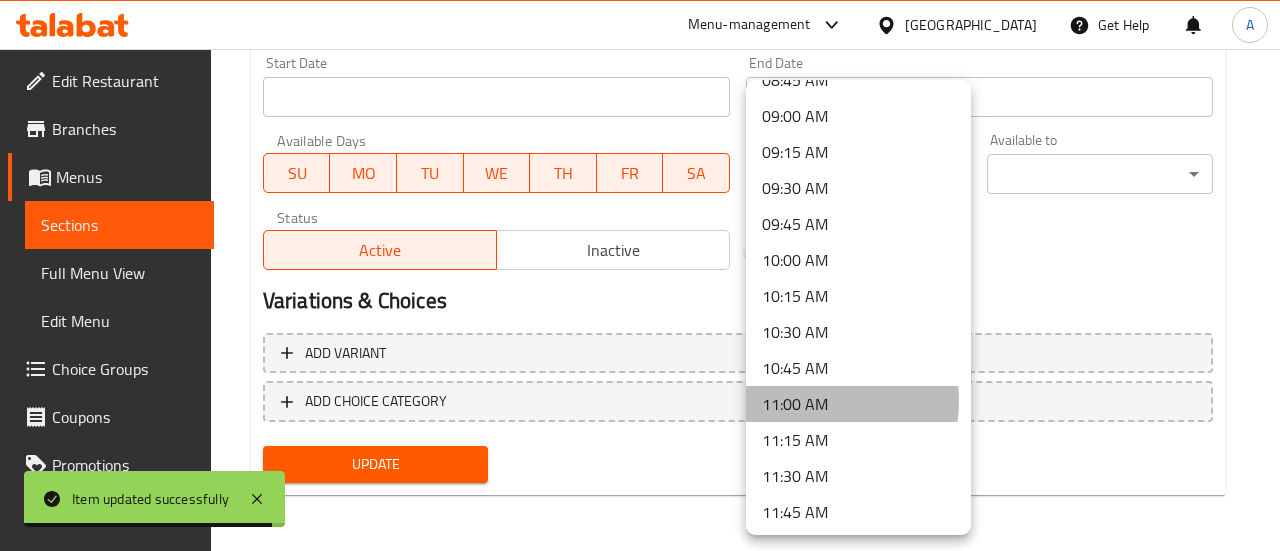 click on "11:00 AM" at bounding box center (858, 404) 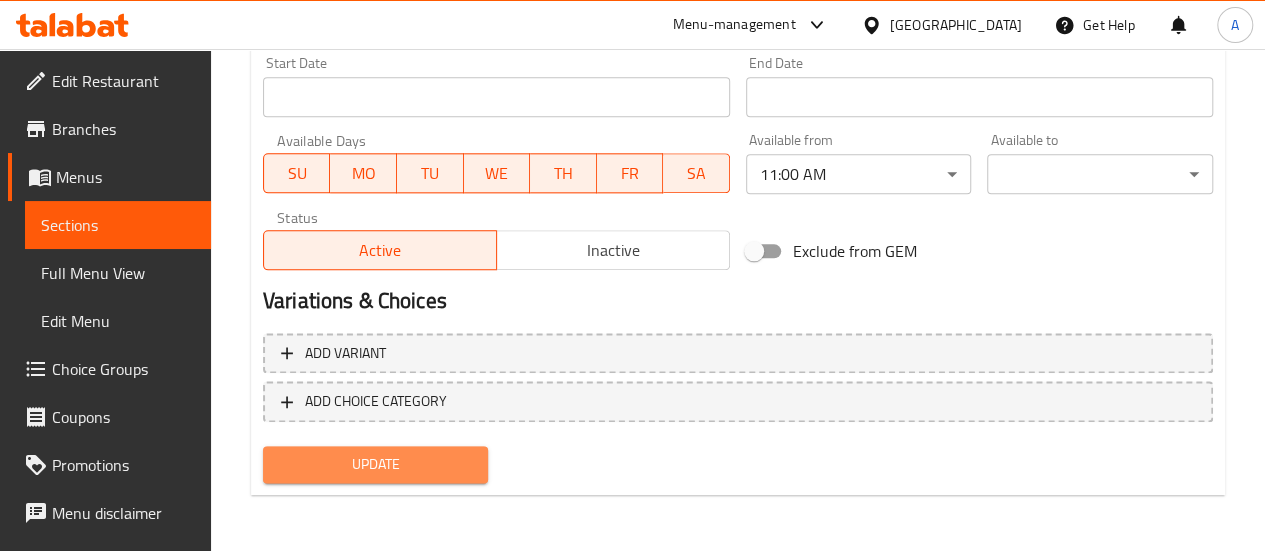click on "Update" at bounding box center (376, 464) 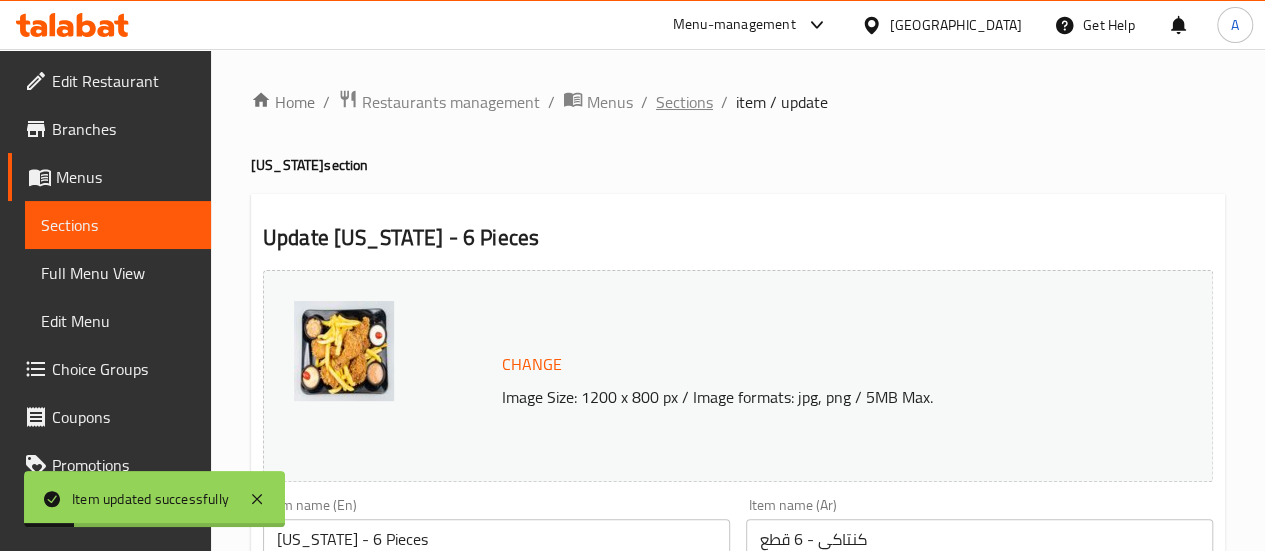 click on "Sections" at bounding box center [684, 102] 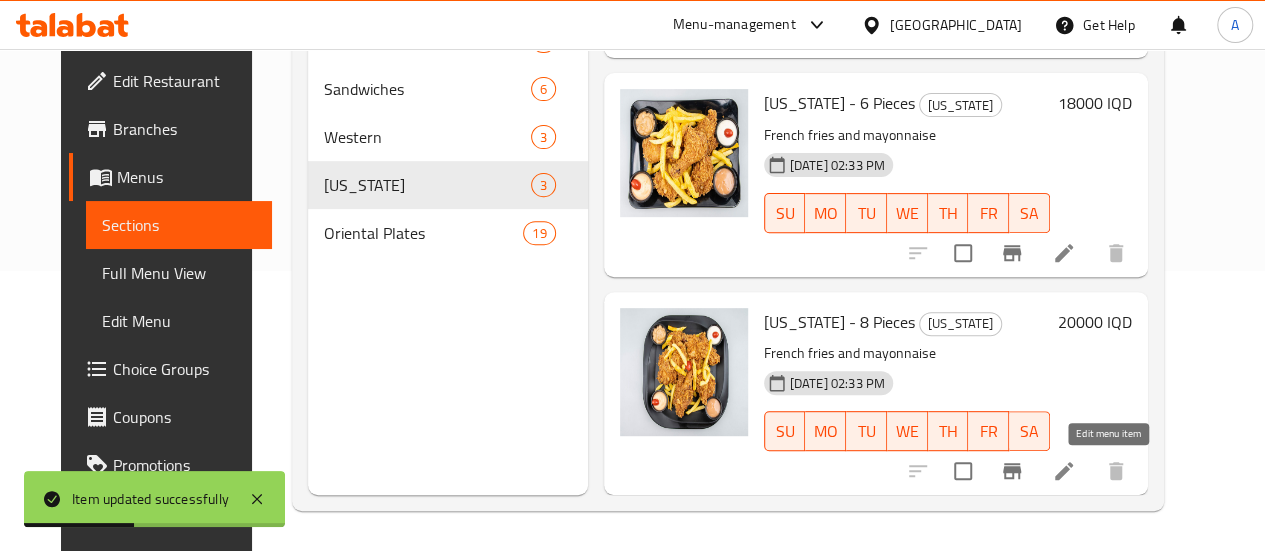 click 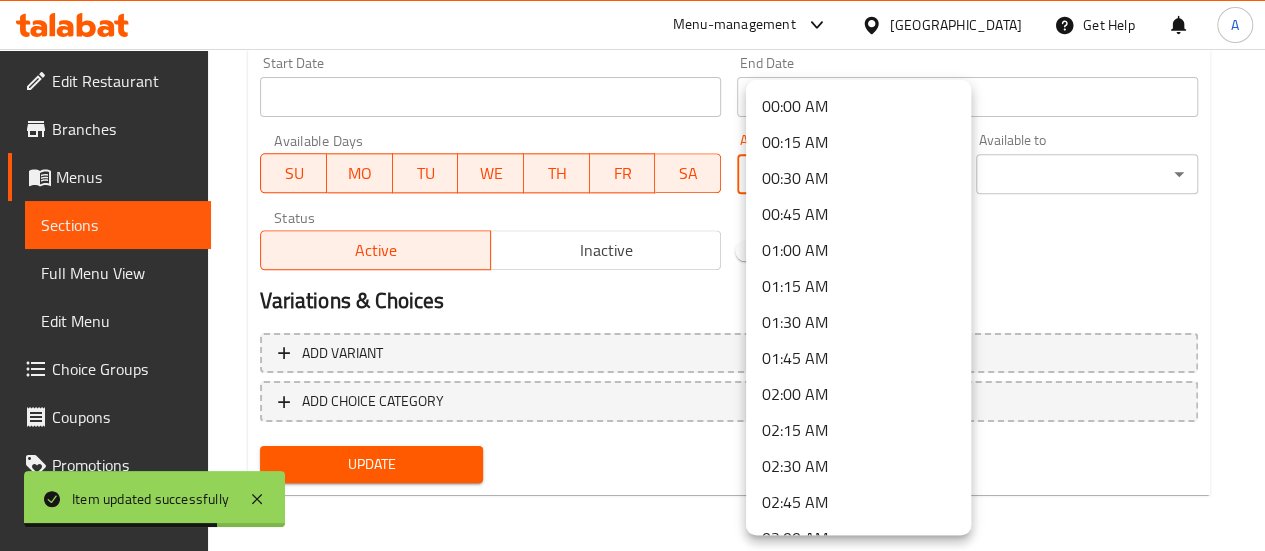click on "Item updated successfully ​ Menu-management [GEOGRAPHIC_DATA] Get Help A   Edit Restaurant   Branches   Menus   Sections   Full Menu View   Edit Menu   Choice Groups   Coupons   Promotions   Menu disclaimer   Upsell   Coverage Report   Grocery Checklist  Version:    1.0.0  Get support on:    Support.OpsPlatform Home / Restaurants management / Menus / Sections / item / update [US_STATE]  section Update [US_STATE] - 8 Pieces Change Image Size: 1200 x 800 px / Image formats: jpg, png / 5MB Max. Item name (En) [US_STATE] - 8 Pieces Item name (En) Item name (Ar) كنتاكي - 8 قطع Item name (Ar) Item name ([GEOGRAPHIC_DATA]) [GEOGRAPHIC_DATA] - 8 پارچە Item name (KuSo) Item name ([GEOGRAPHIC_DATA]) [GEOGRAPHIC_DATA] - 8 پارچە Item name (KuBa) Description (En) French fries and mayonnaise Description (En) Description (Ar) بطاطا مقلية ومايونيز Description (Ar) Description (KuSo) فینگەر و مایۆنیز Description (KuSo) Description (KuBa) فینگەر و مایۆنیز Description (KuBa) Product barcode Product barcode Price" at bounding box center [632, -805] 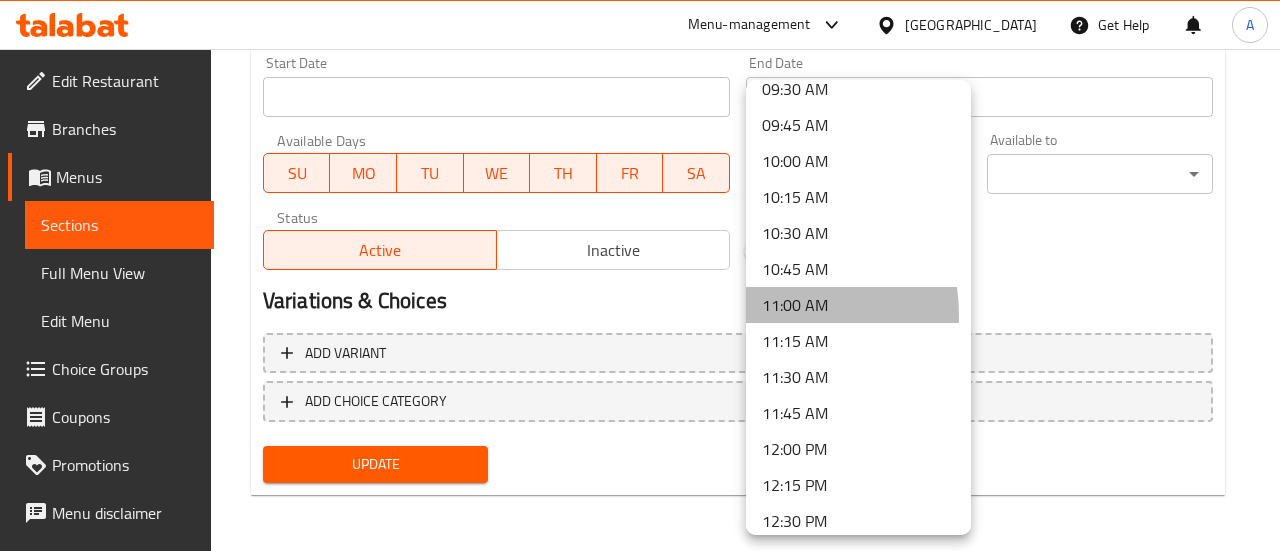 click on "11:00 AM" at bounding box center [858, 305] 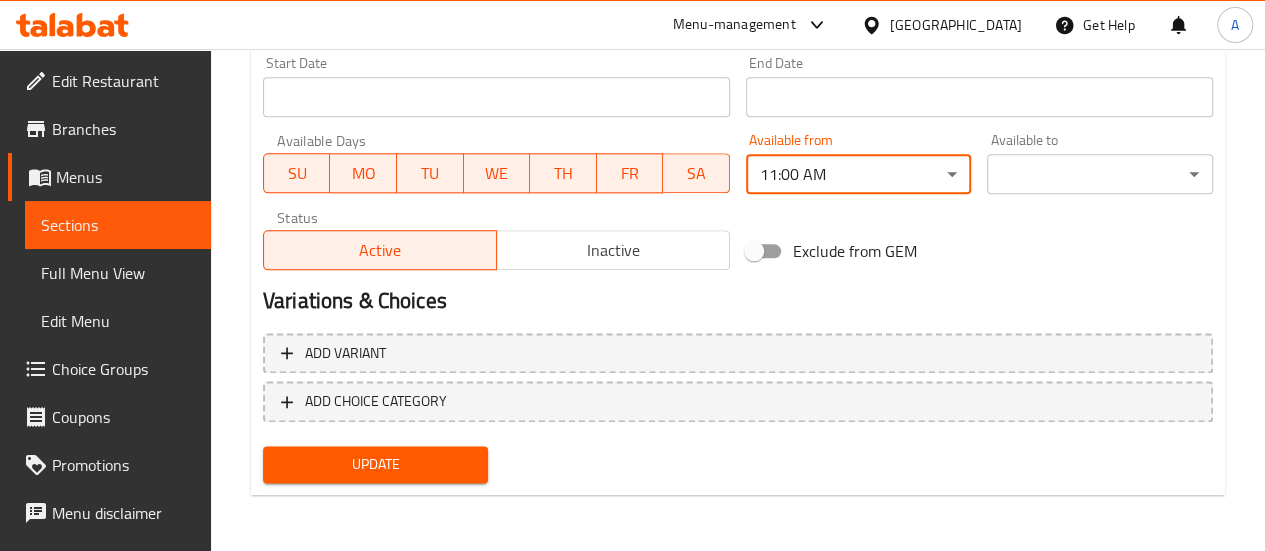 click on "Update" at bounding box center (376, 464) 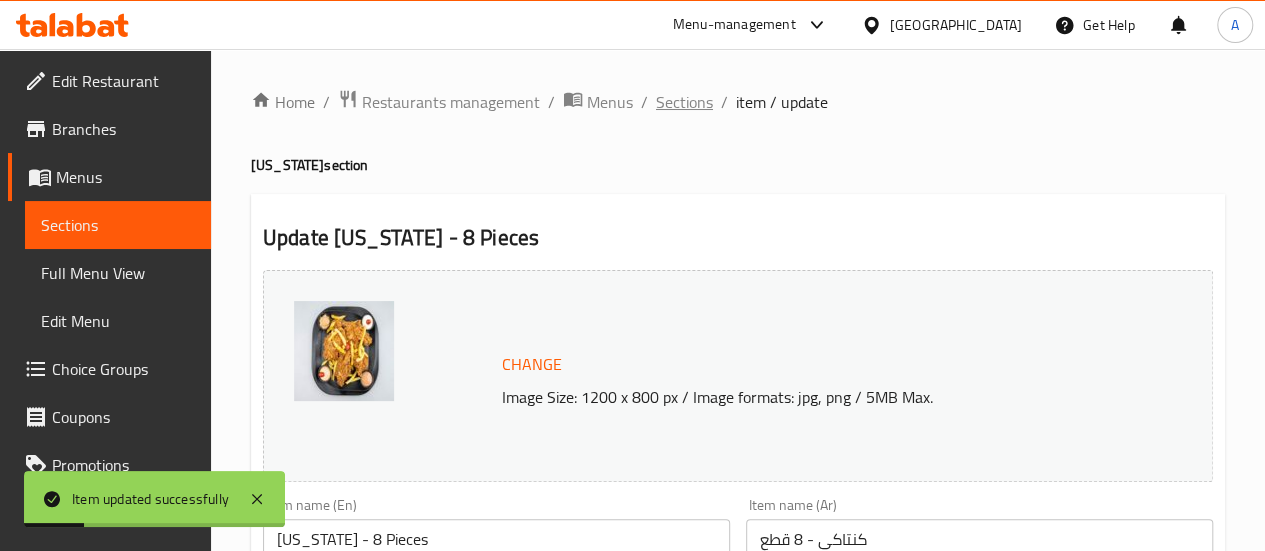 click on "Sections" at bounding box center (684, 102) 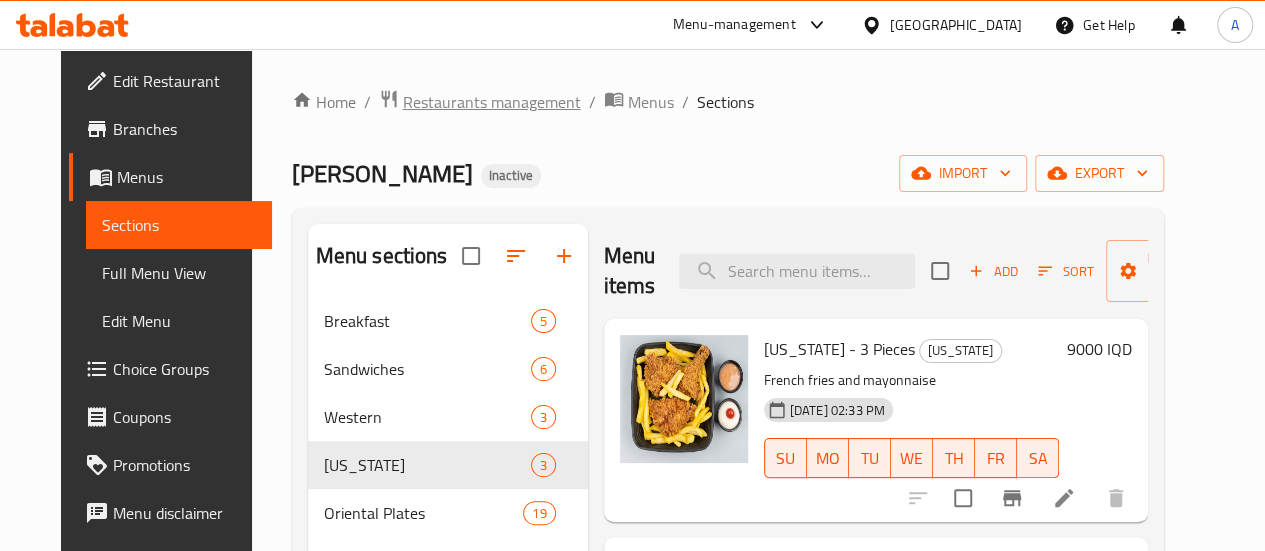 click on "Restaurants management" at bounding box center [492, 102] 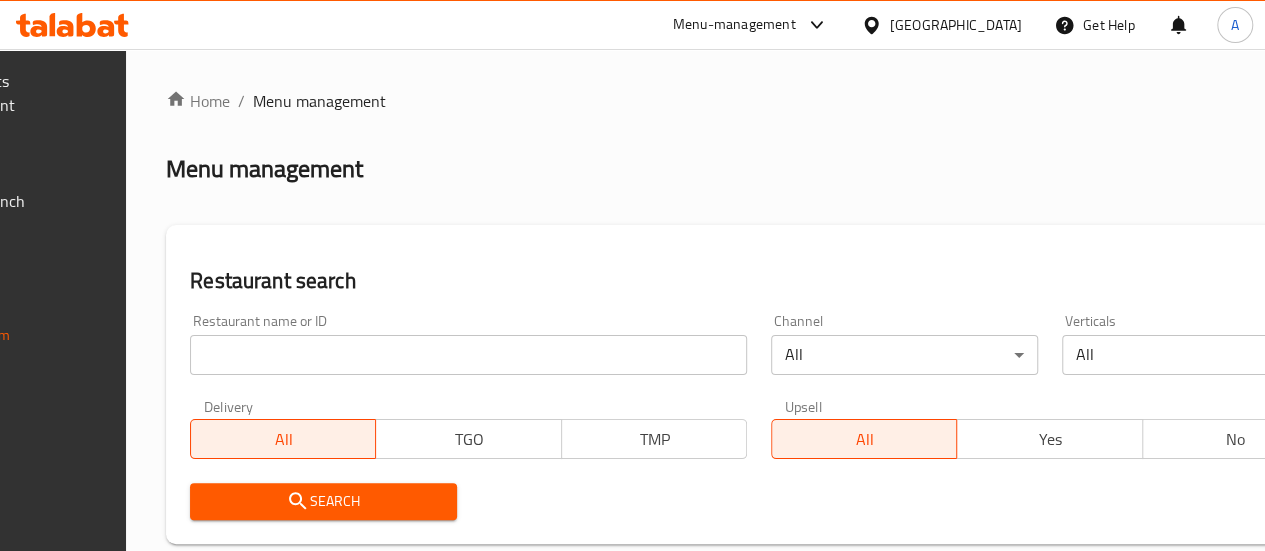 click on "Branches" at bounding box center (-4, 153) 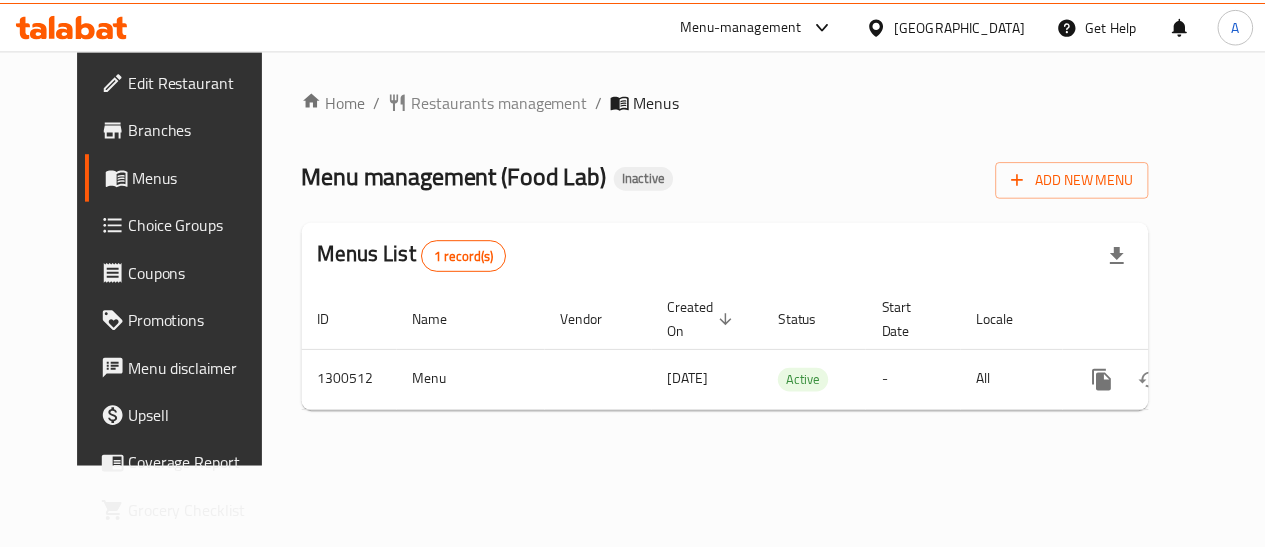 scroll, scrollTop: 0, scrollLeft: 0, axis: both 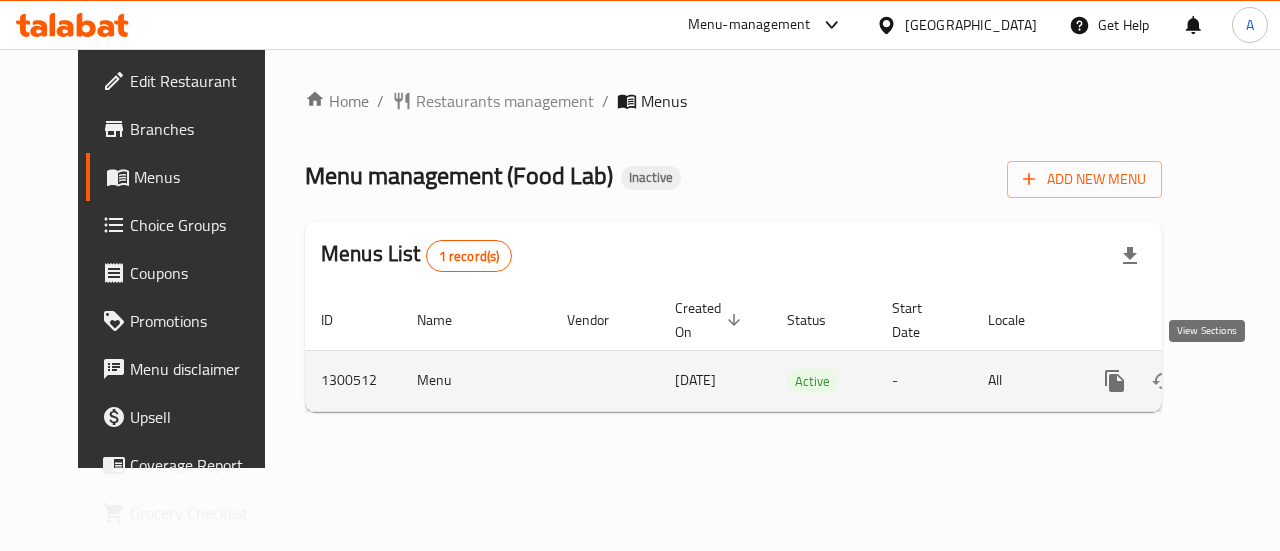 click at bounding box center (1259, 381) 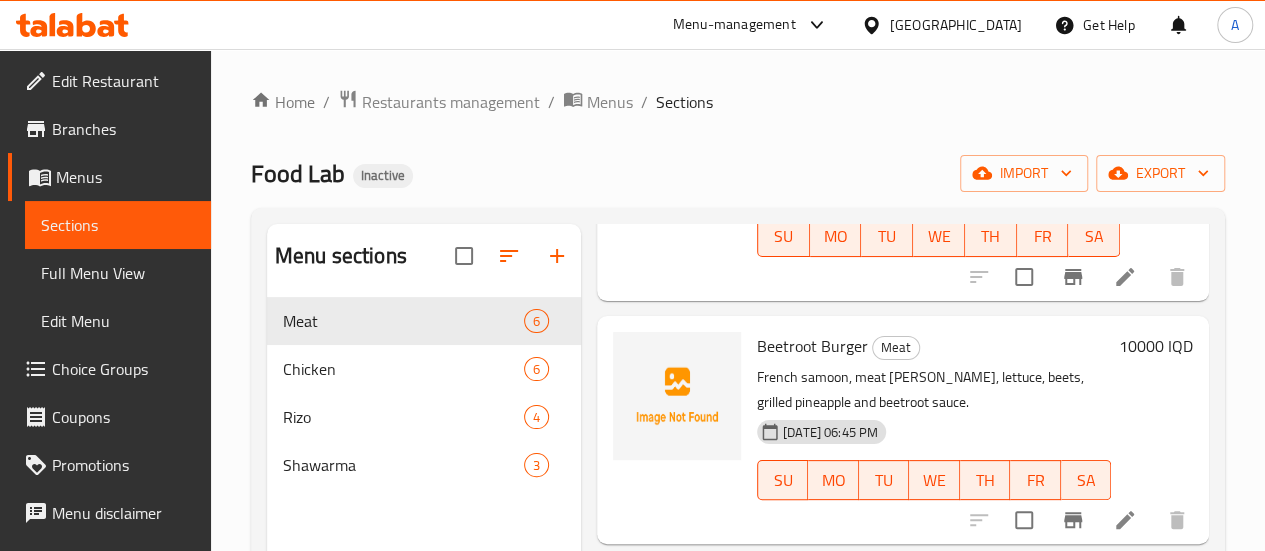 scroll, scrollTop: 989, scrollLeft: 0, axis: vertical 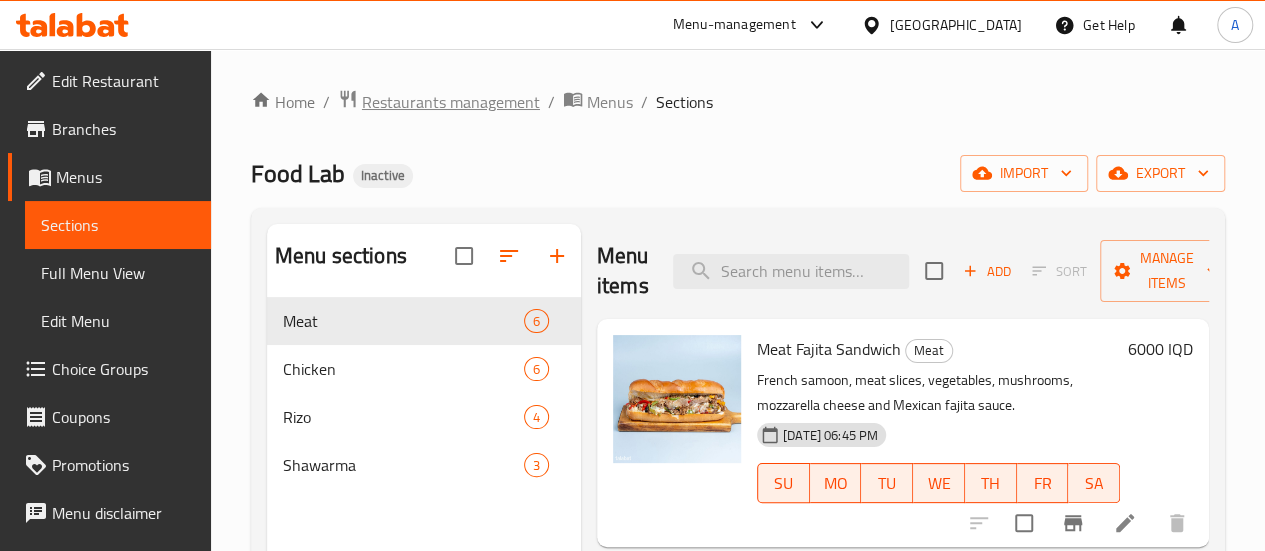 click on "Restaurants management" at bounding box center (451, 102) 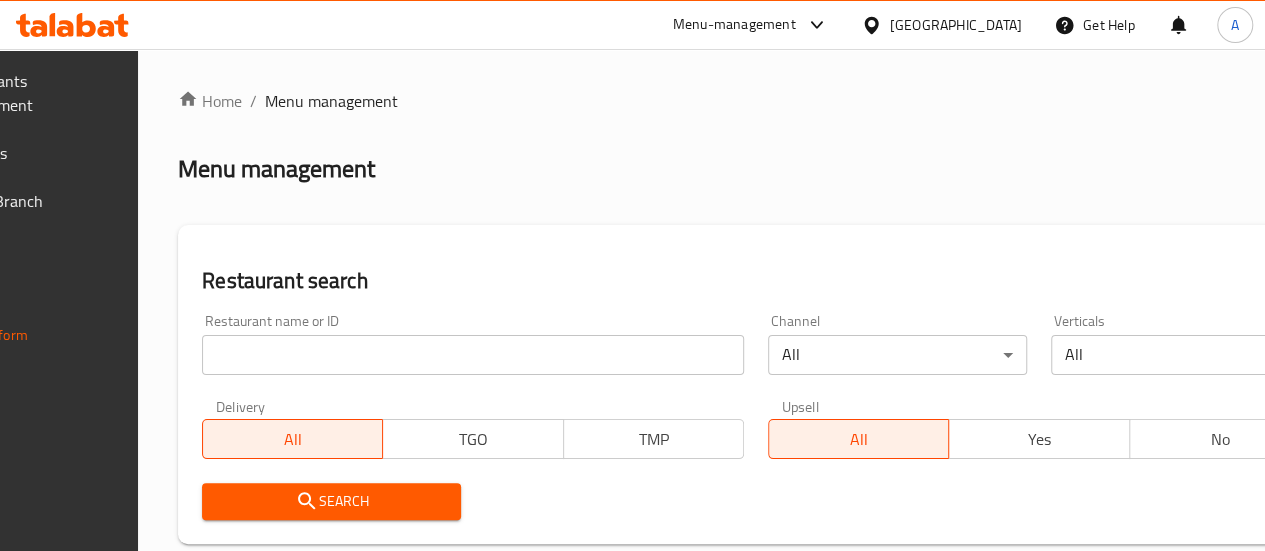 click on "Branches" at bounding box center [14, 153] 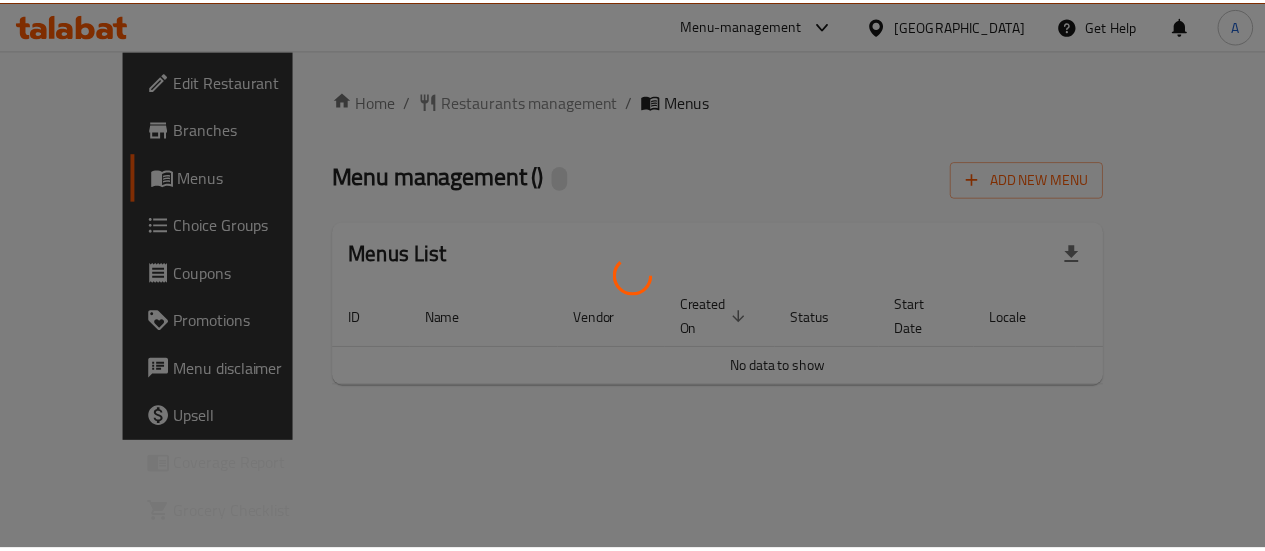 scroll, scrollTop: 0, scrollLeft: 0, axis: both 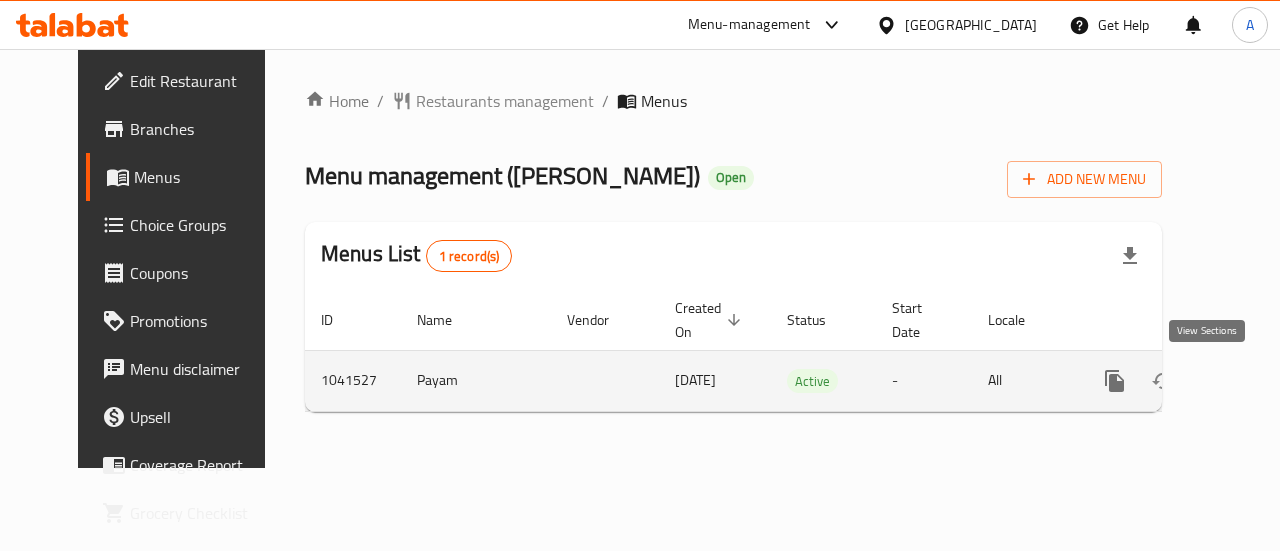 click 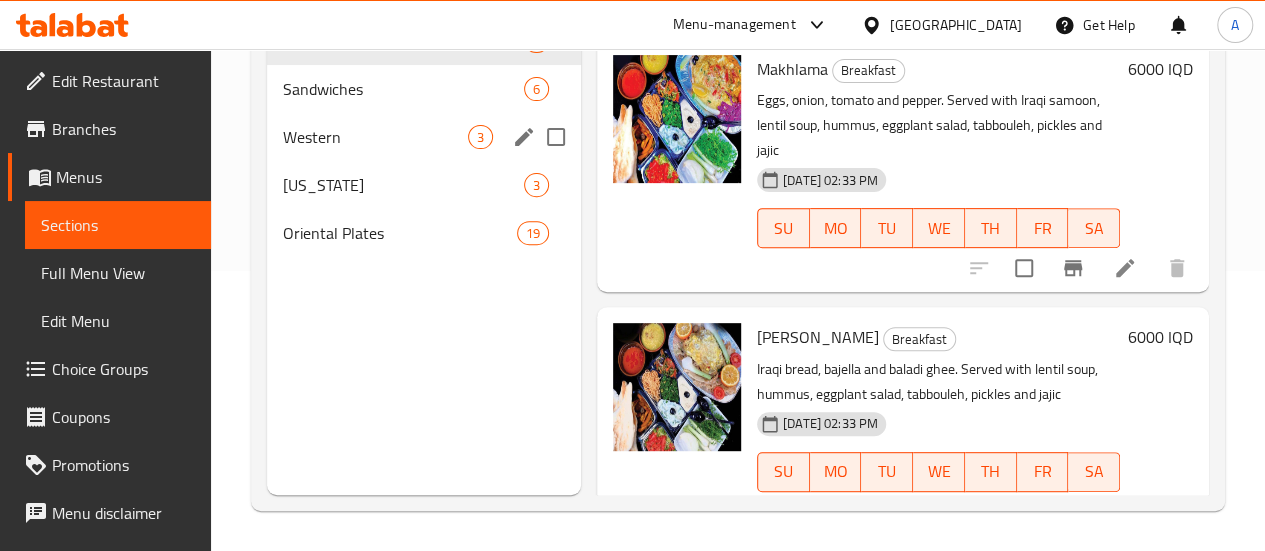 scroll, scrollTop: 279, scrollLeft: 0, axis: vertical 